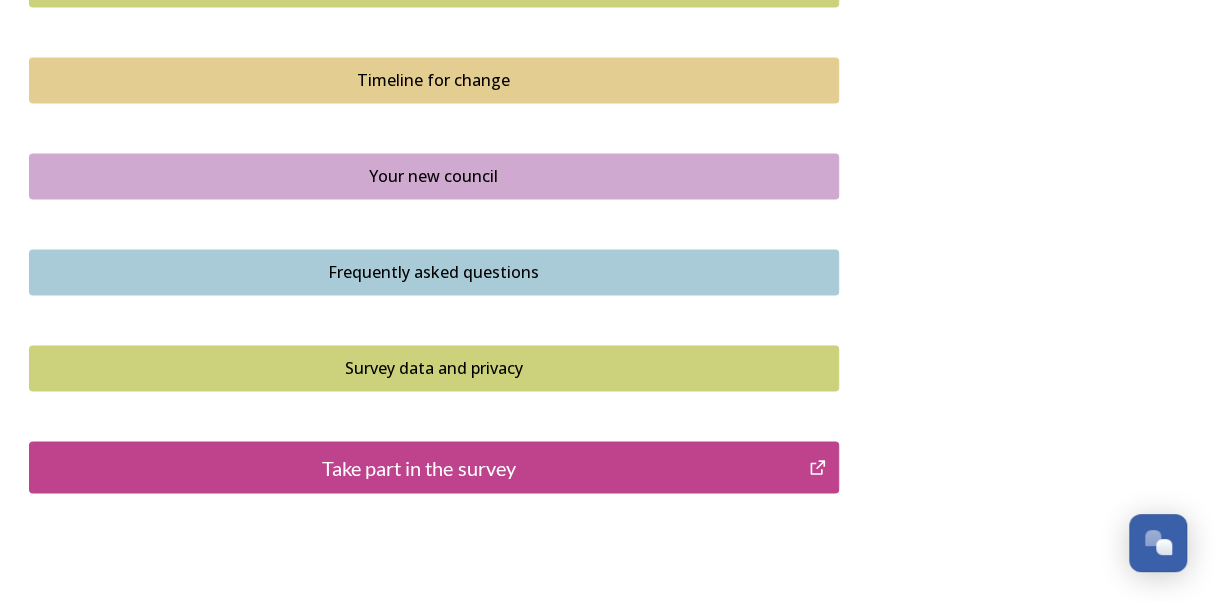 scroll, scrollTop: 1500, scrollLeft: 0, axis: vertical 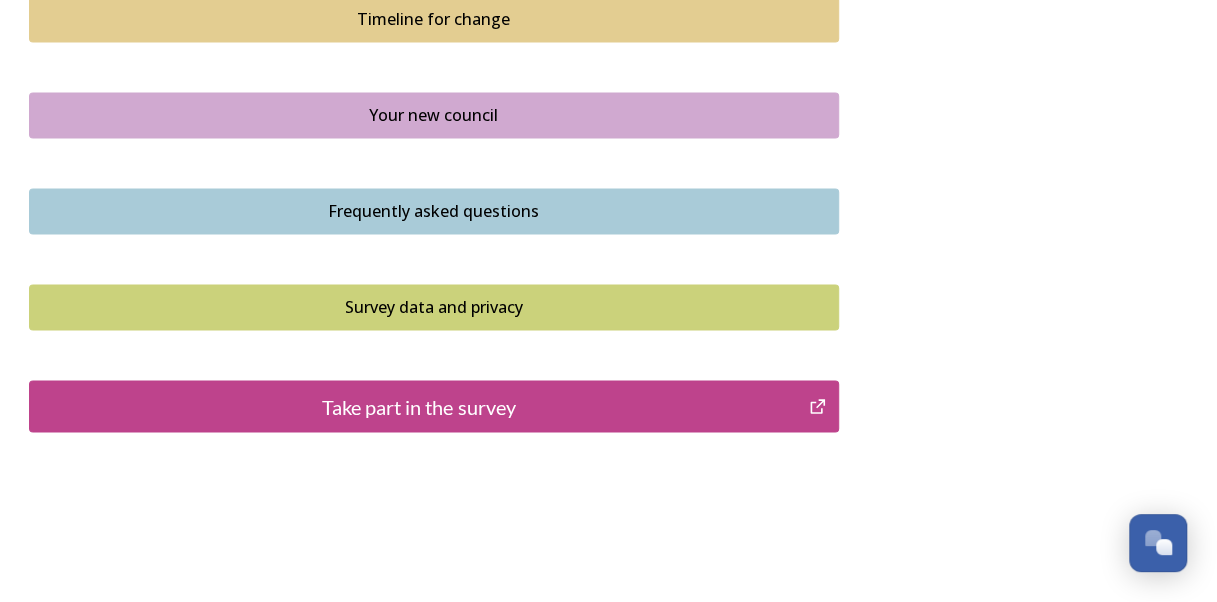 click on "Take part in the survey" at bounding box center (419, 406) 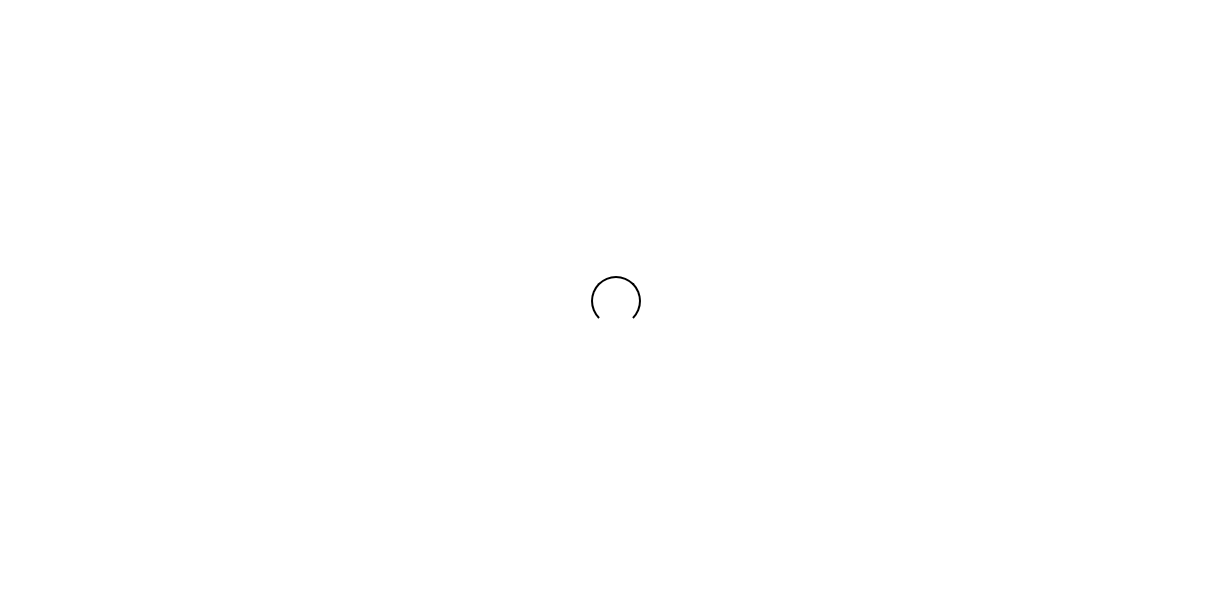 scroll, scrollTop: 0, scrollLeft: 0, axis: both 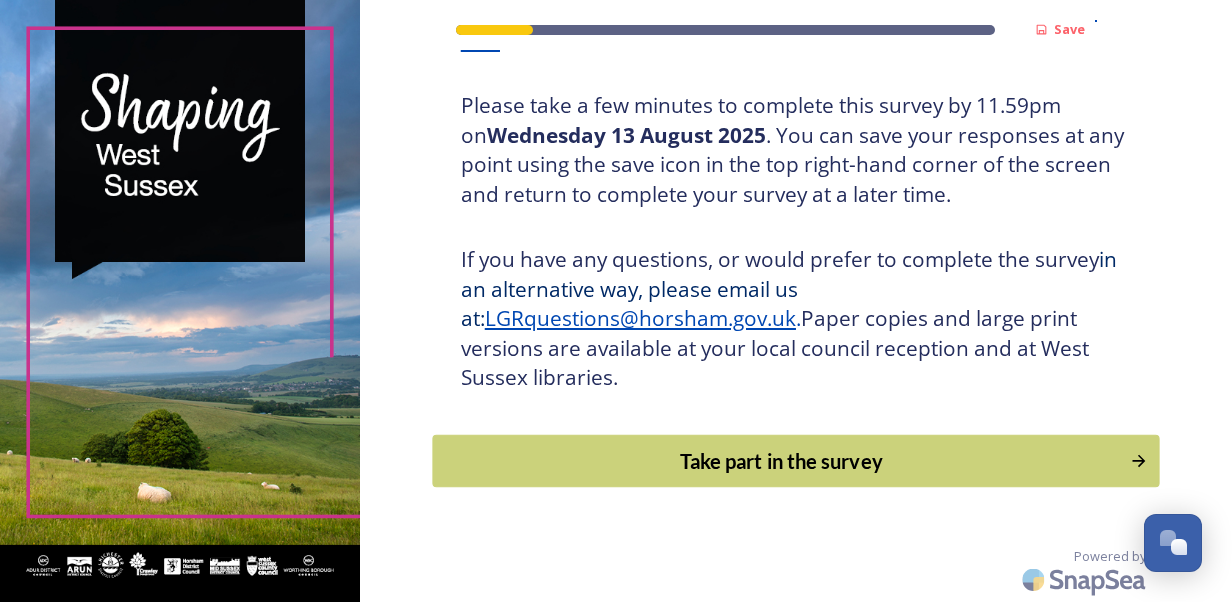 click on "Take part in the survey" at bounding box center [781, 461] 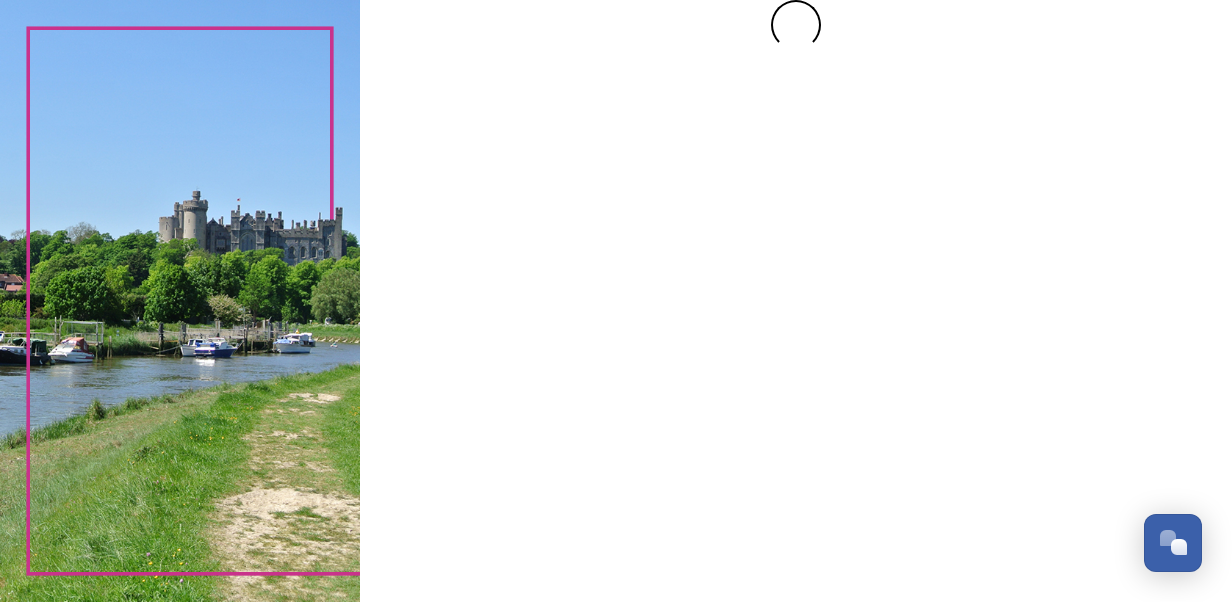 scroll, scrollTop: 0, scrollLeft: 0, axis: both 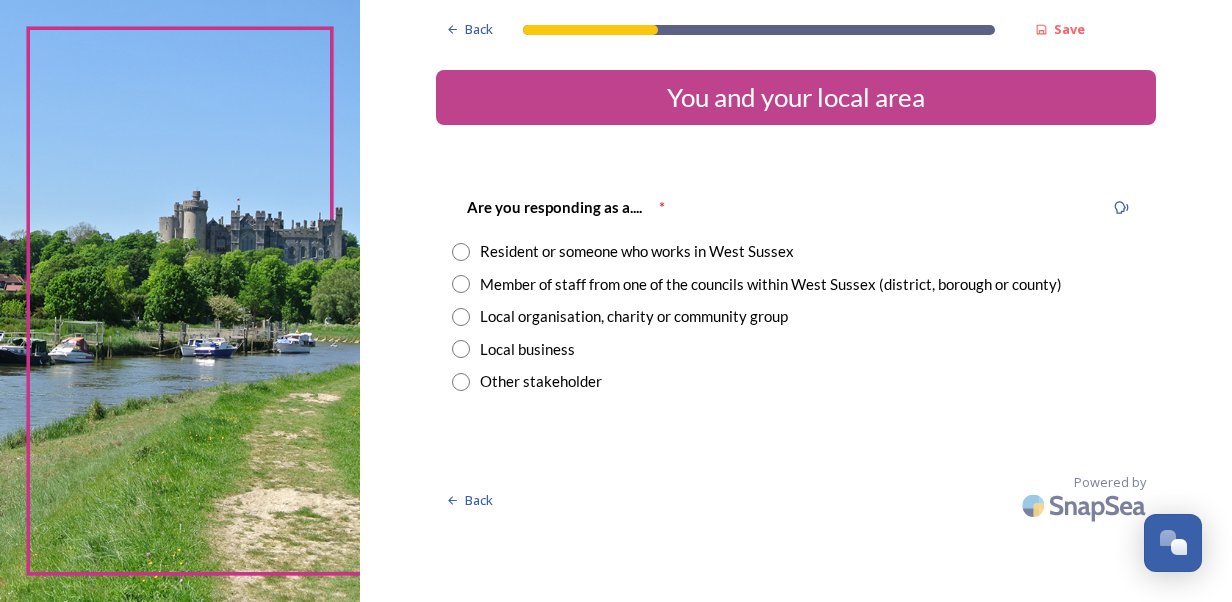 click at bounding box center [461, 252] 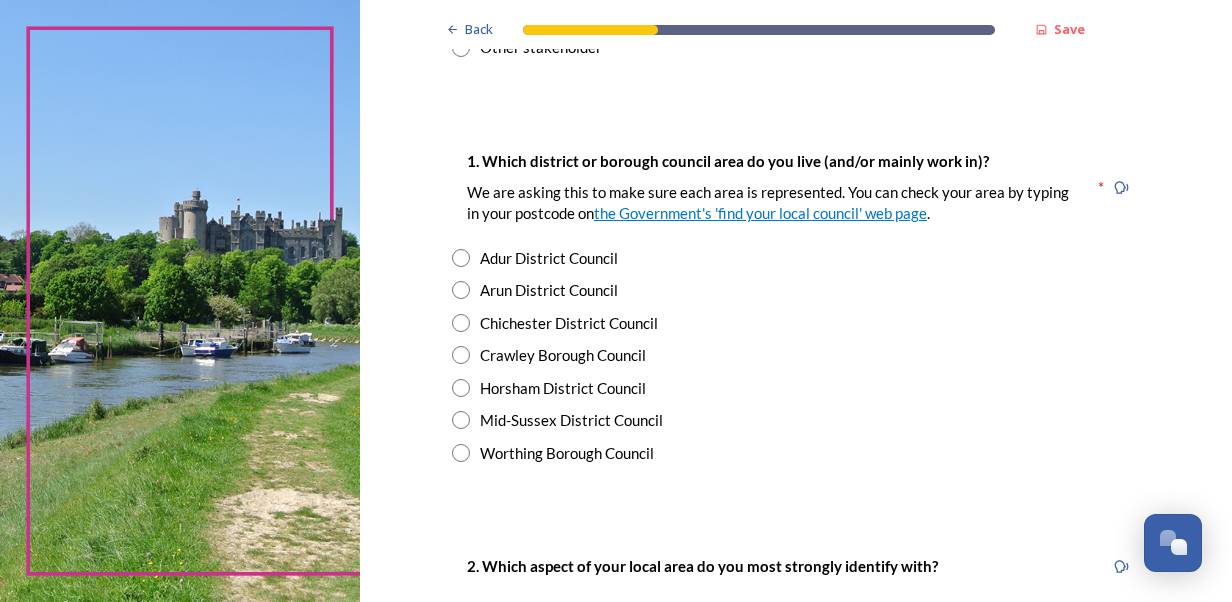 scroll, scrollTop: 400, scrollLeft: 0, axis: vertical 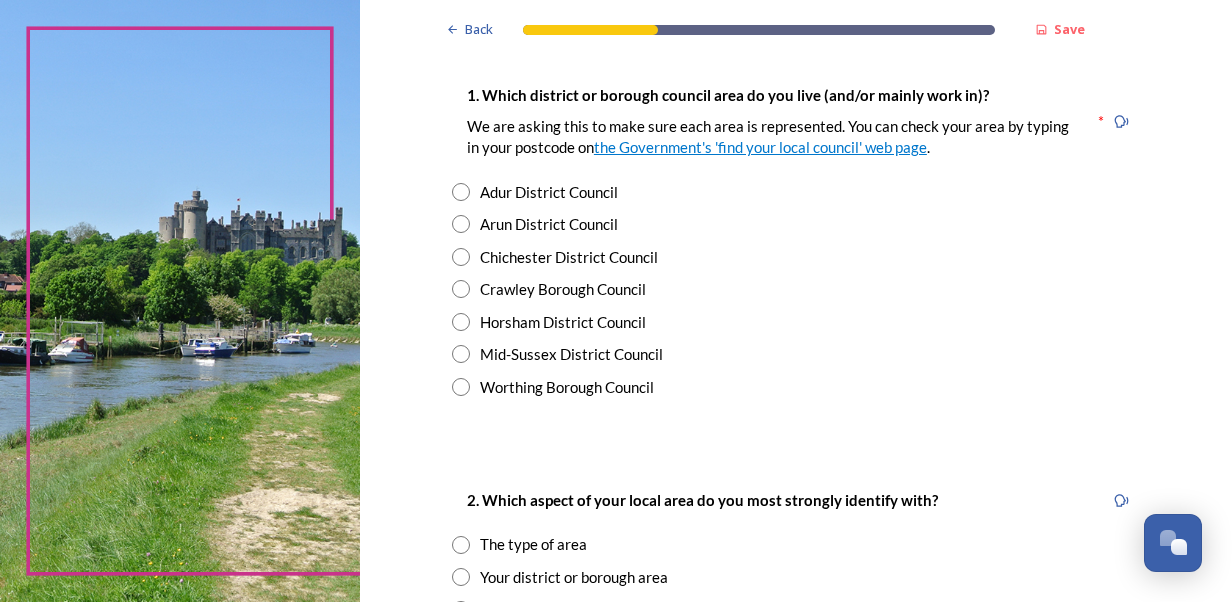 click at bounding box center [461, 224] 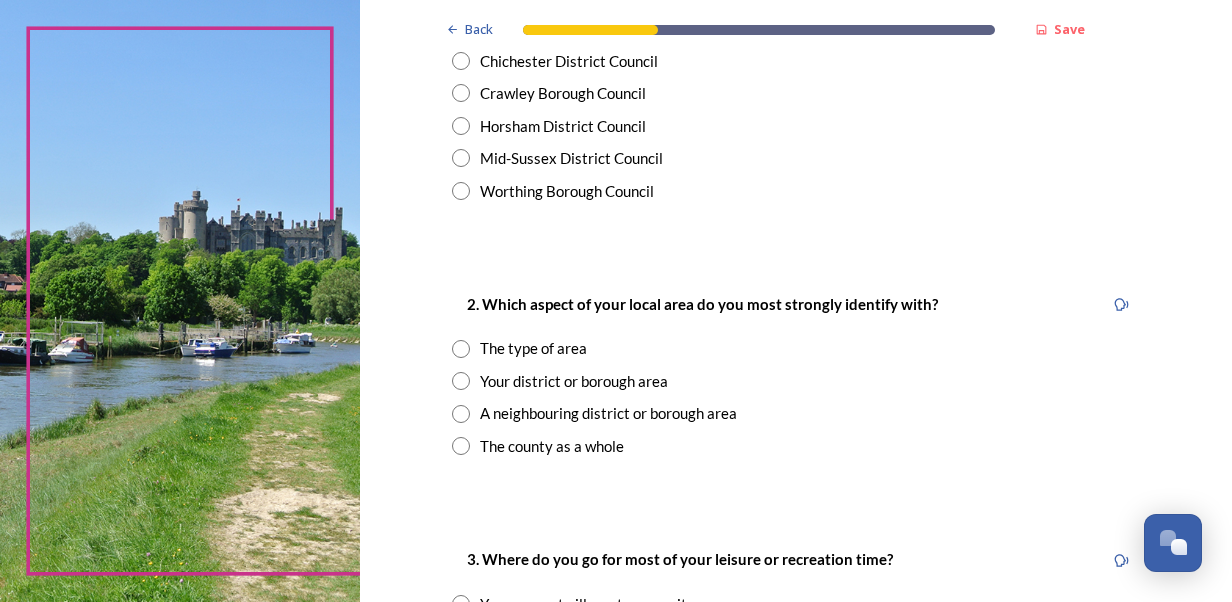 scroll, scrollTop: 700, scrollLeft: 0, axis: vertical 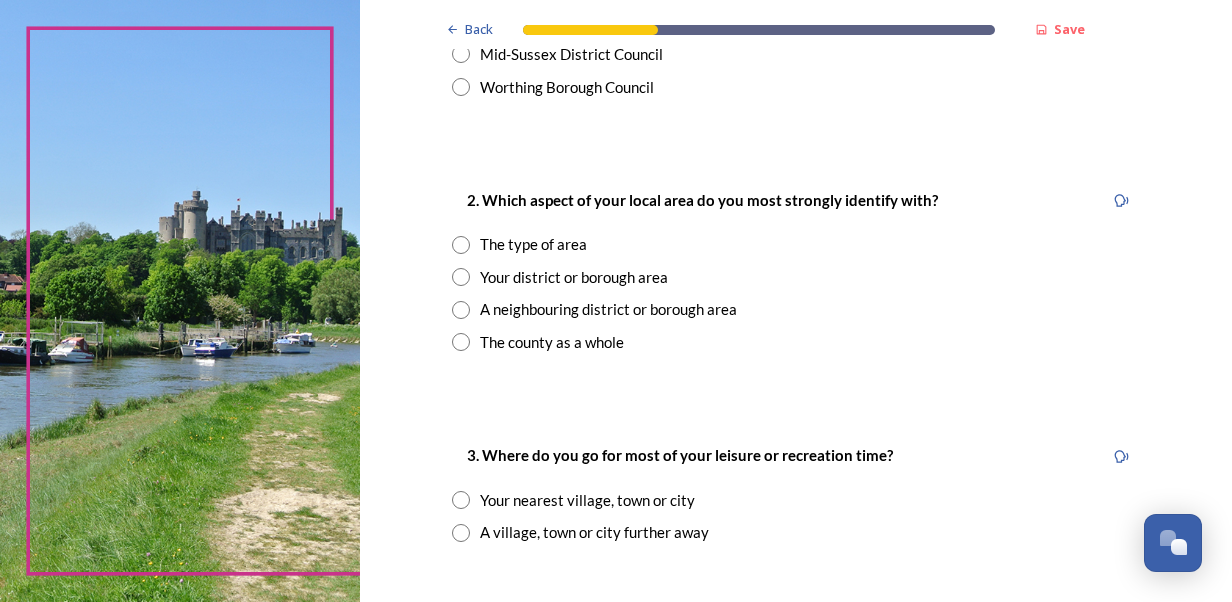 click at bounding box center (461, 245) 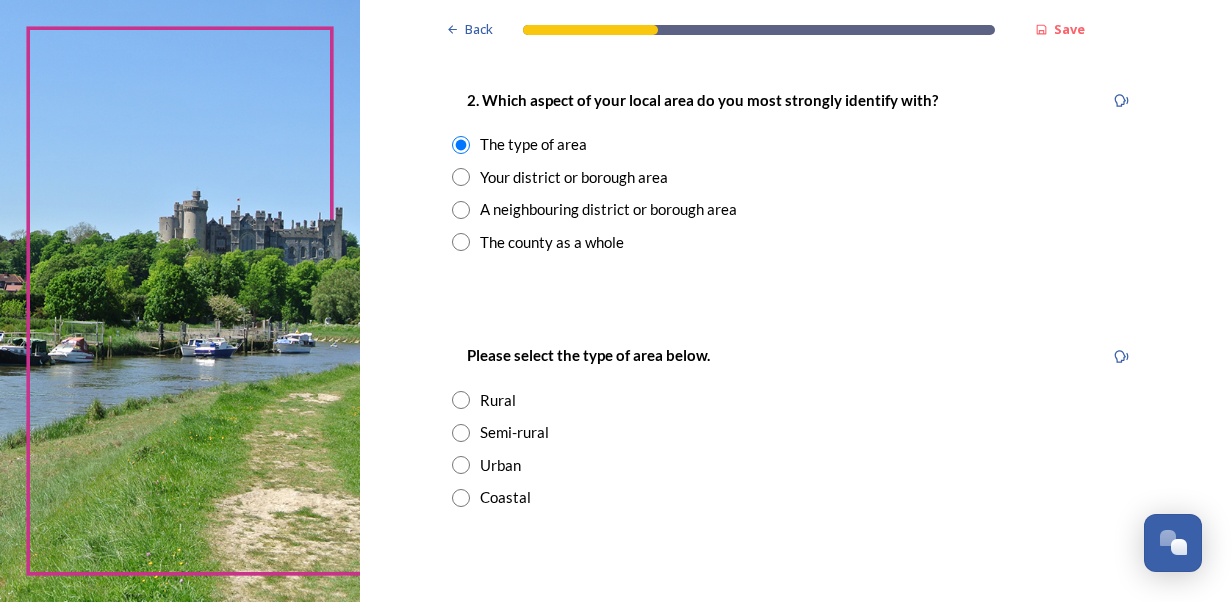 scroll, scrollTop: 900, scrollLeft: 0, axis: vertical 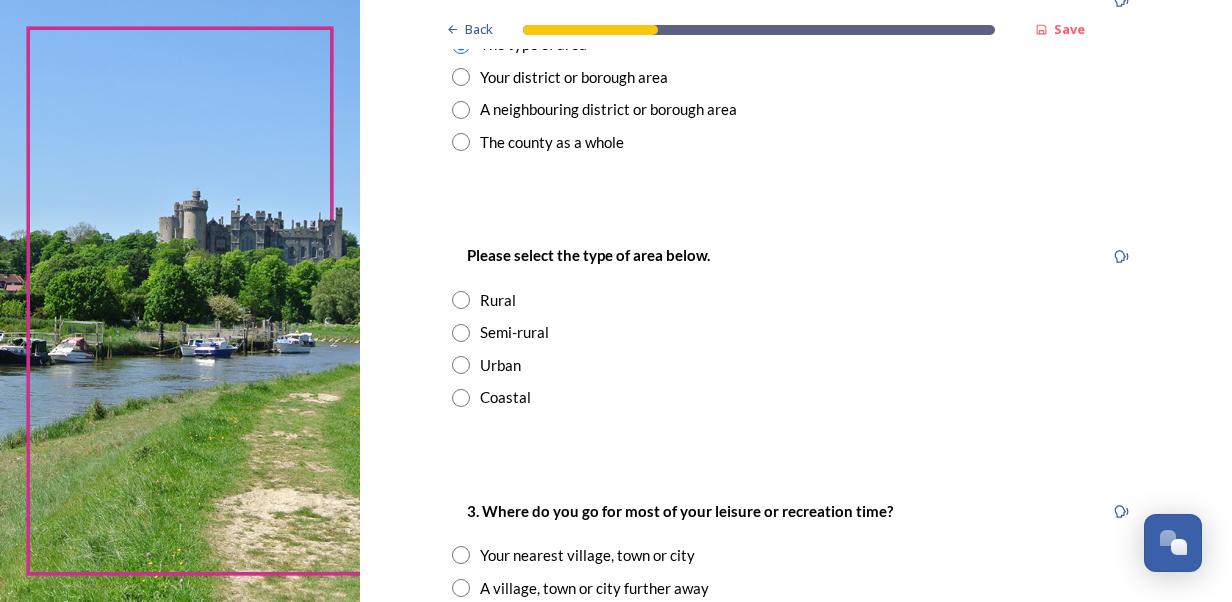 click at bounding box center (461, 398) 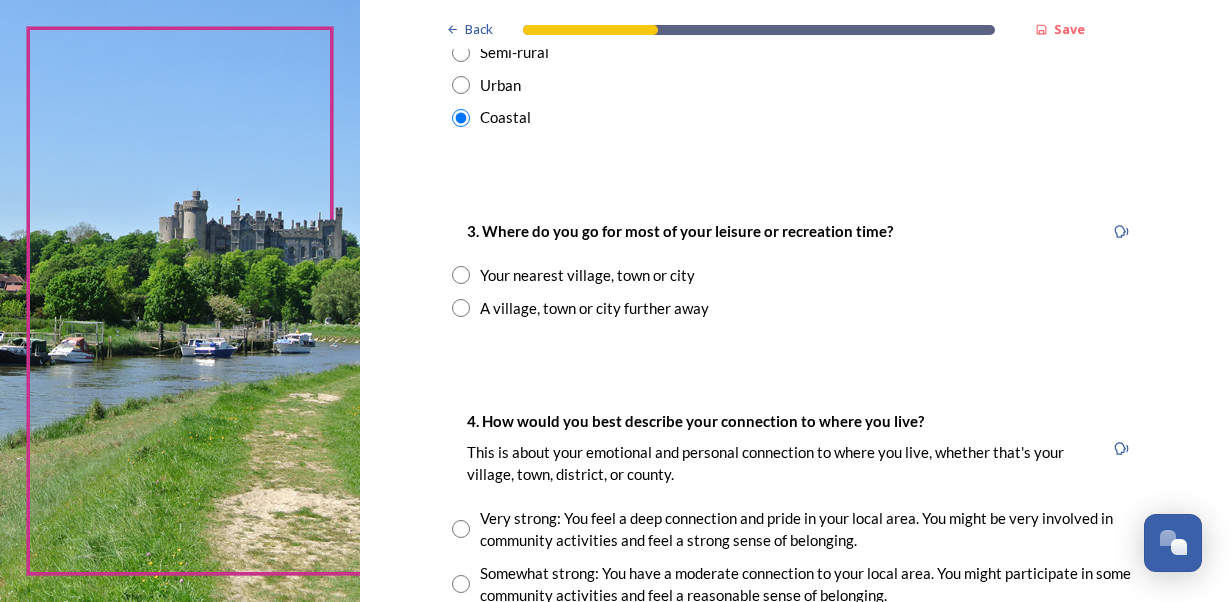 scroll, scrollTop: 1200, scrollLeft: 0, axis: vertical 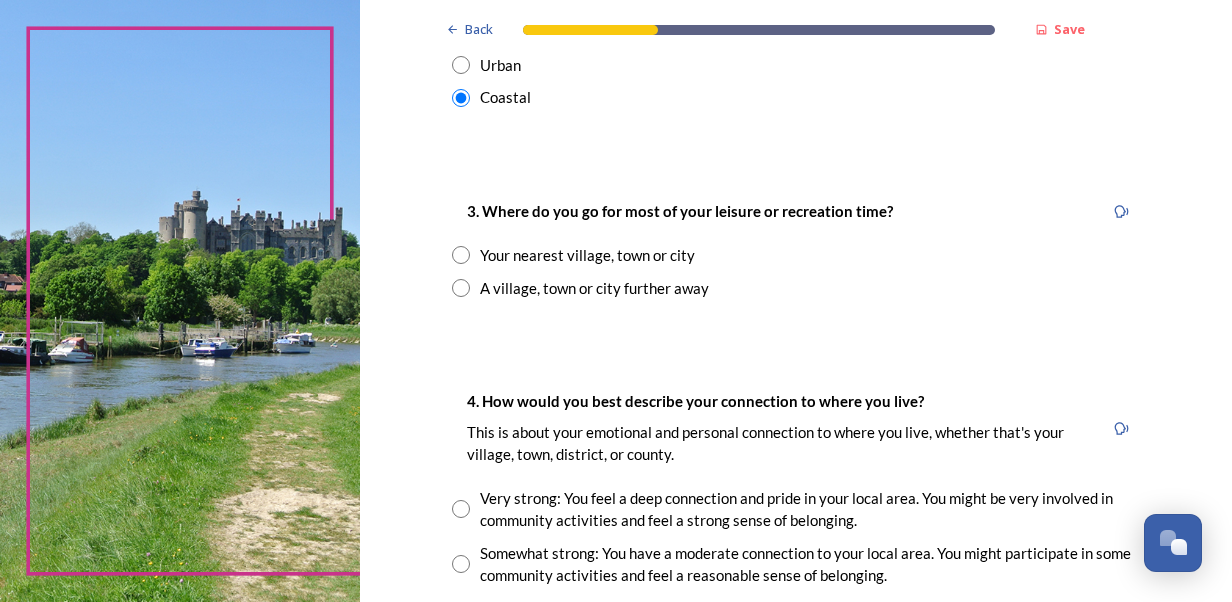 click at bounding box center [461, 255] 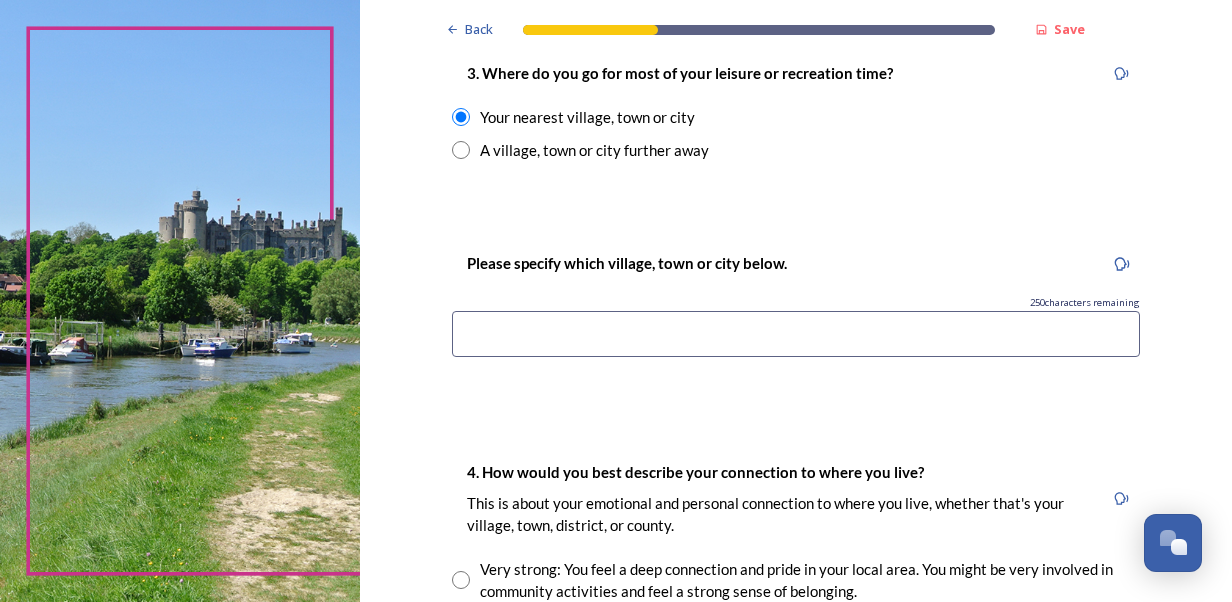 scroll, scrollTop: 1400, scrollLeft: 0, axis: vertical 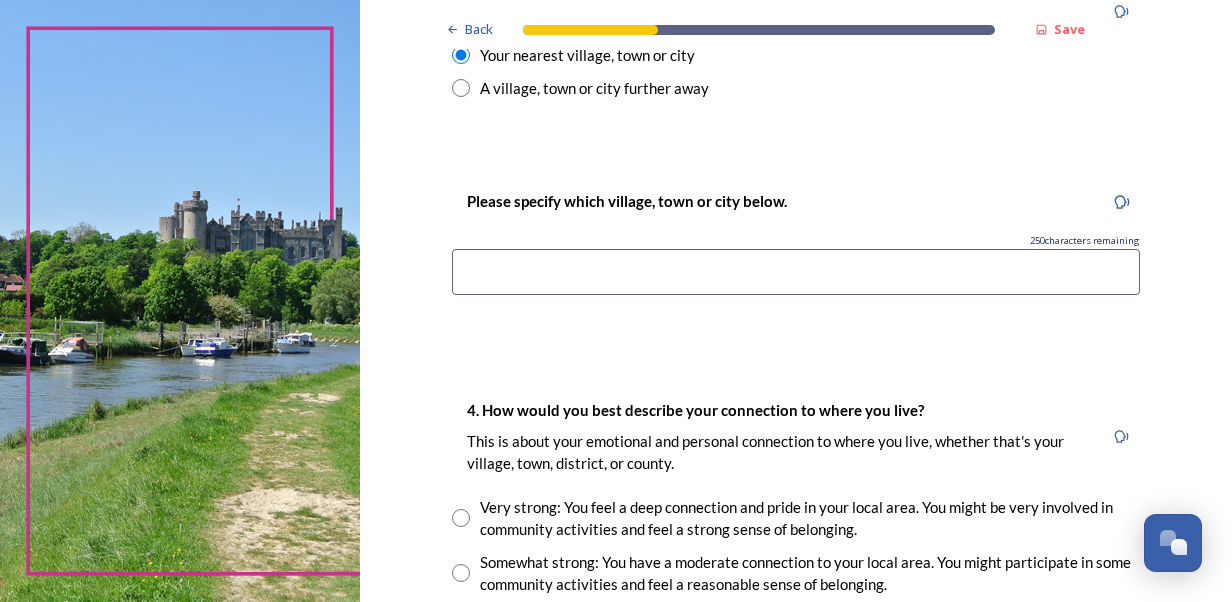 click at bounding box center [796, 272] 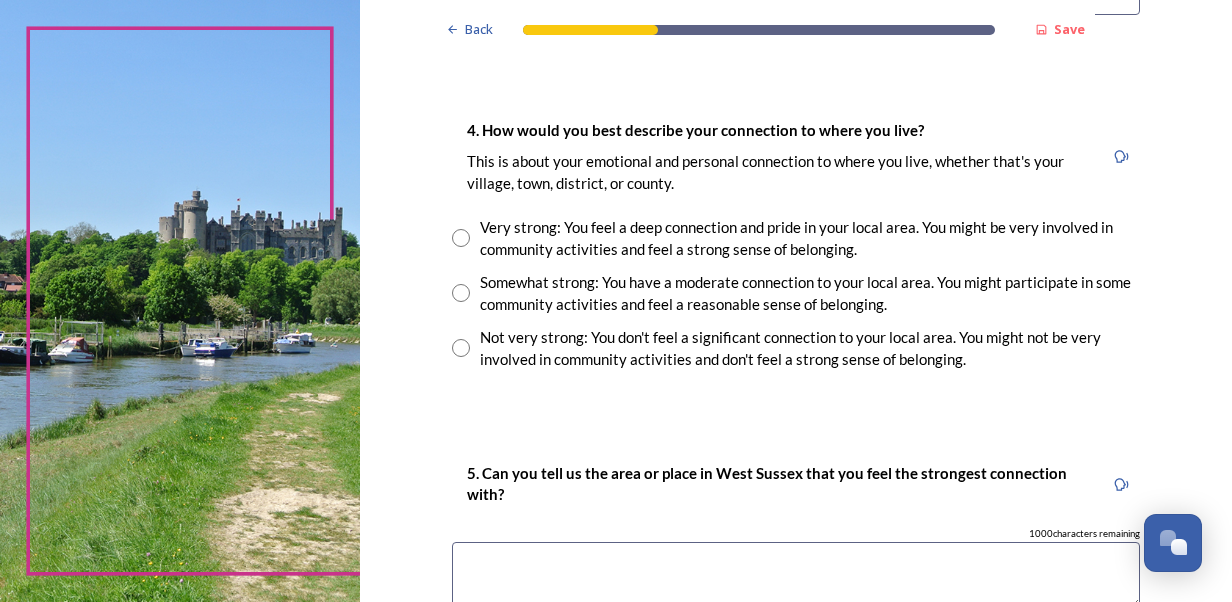 scroll, scrollTop: 1700, scrollLeft: 0, axis: vertical 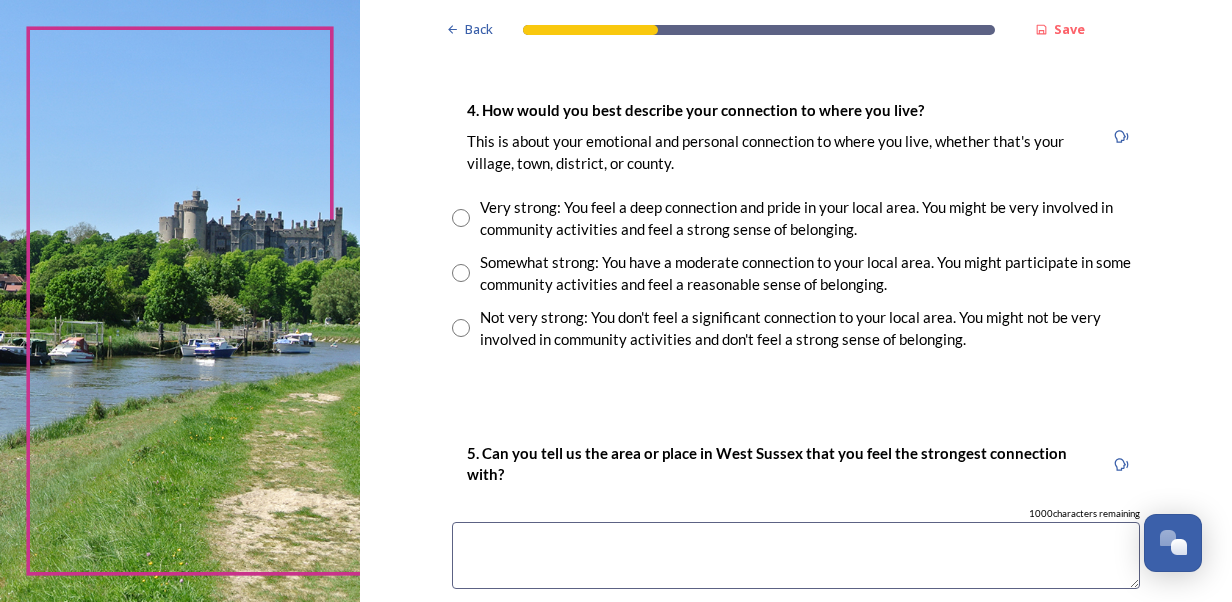 type on "Rustington" 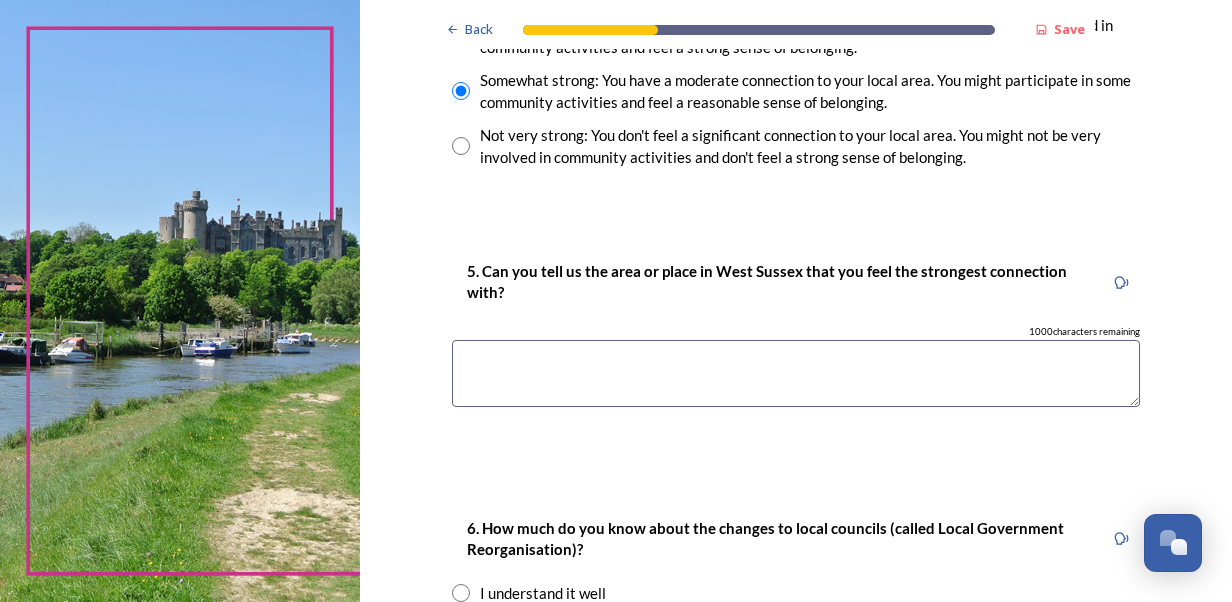scroll, scrollTop: 1961, scrollLeft: 0, axis: vertical 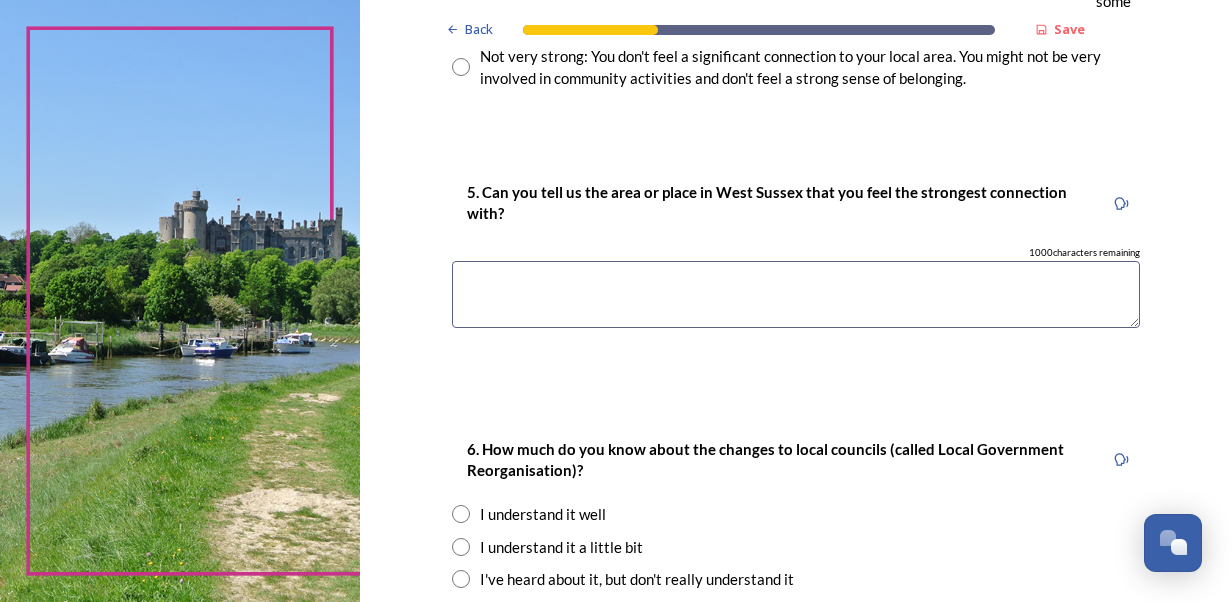 type on "st[NAME], L:[CITY]" 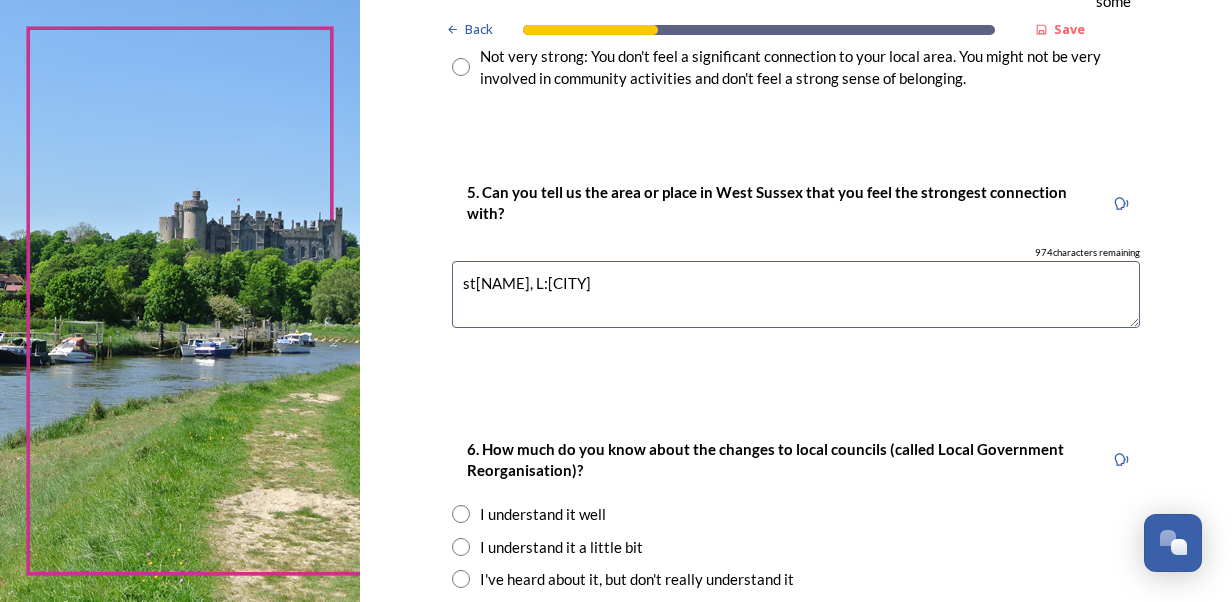 click on "st[NAME], L:[CITY]" at bounding box center (796, 294) 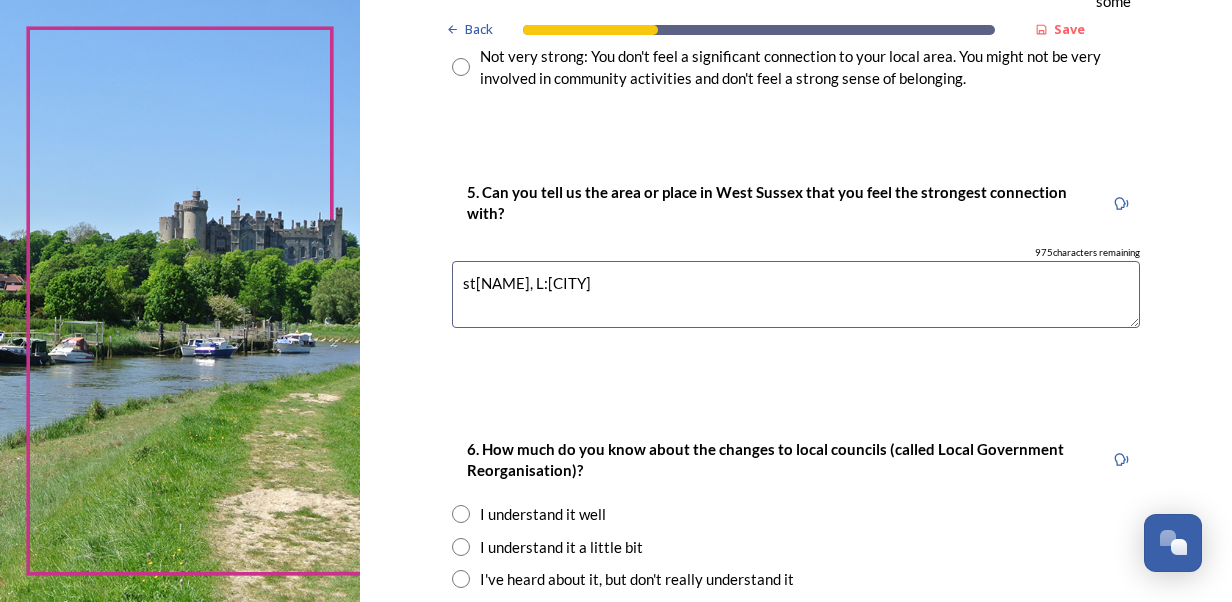 click on "st[NAME], L:[CITY]" at bounding box center [796, 294] 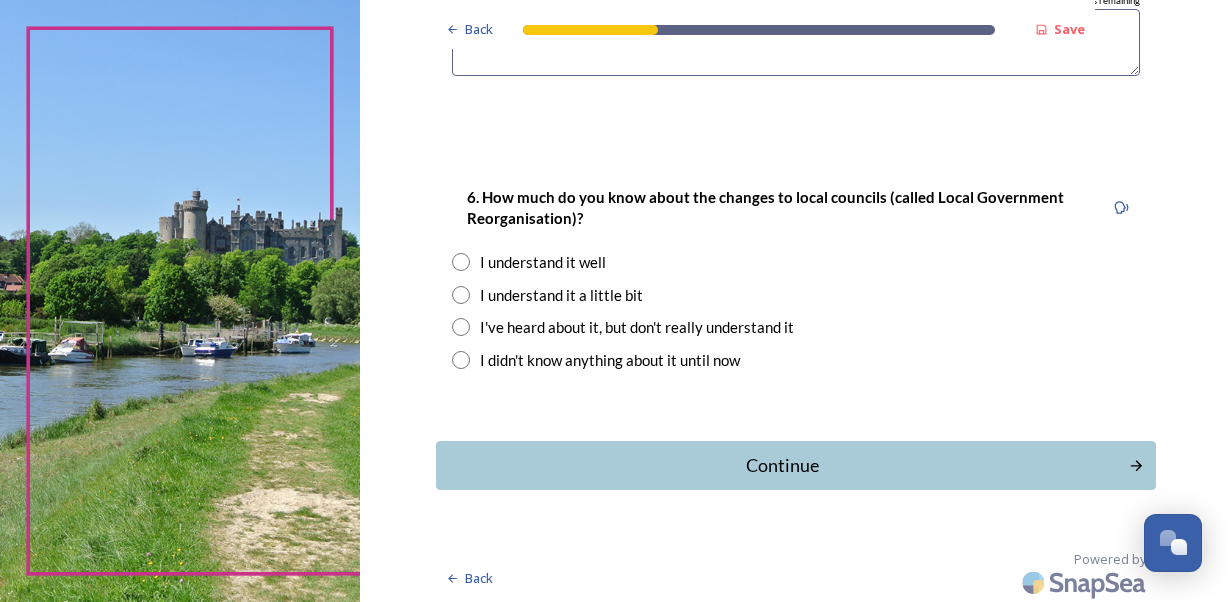 scroll, scrollTop: 2215, scrollLeft: 0, axis: vertical 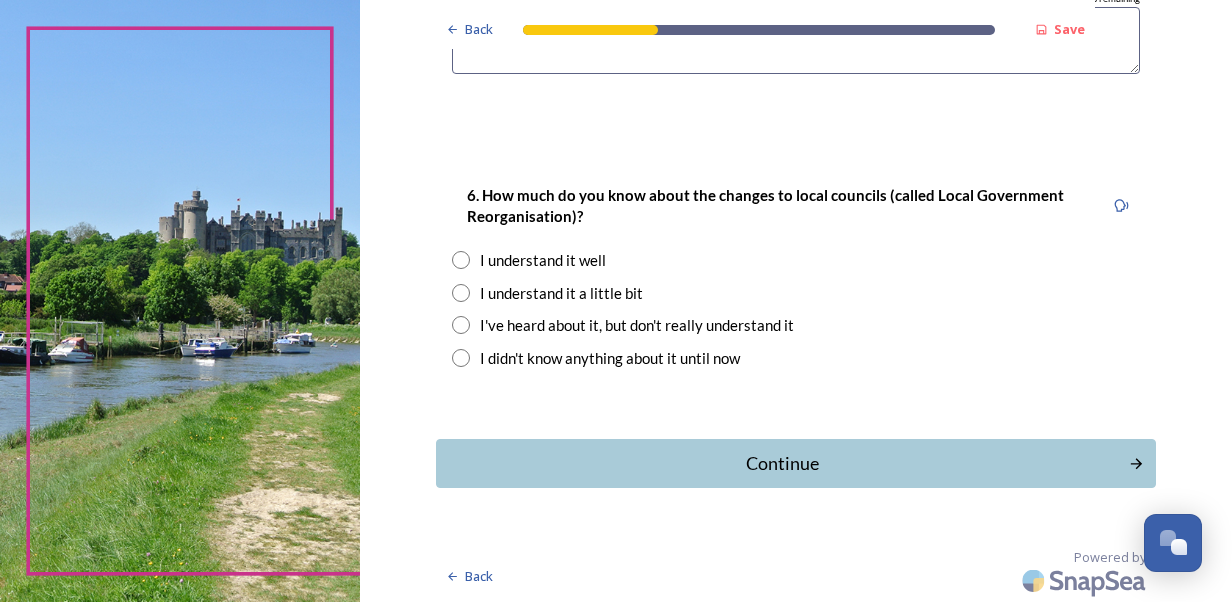 type on "st[NAME], L:[CITY]," 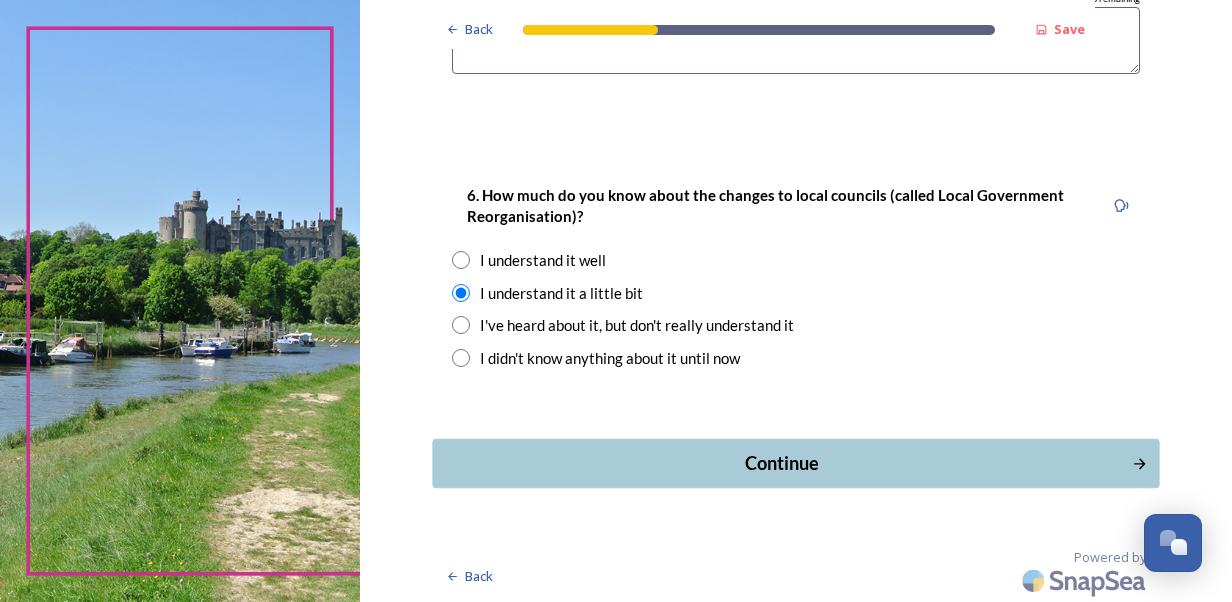 click on "Continue" at bounding box center [795, 463] 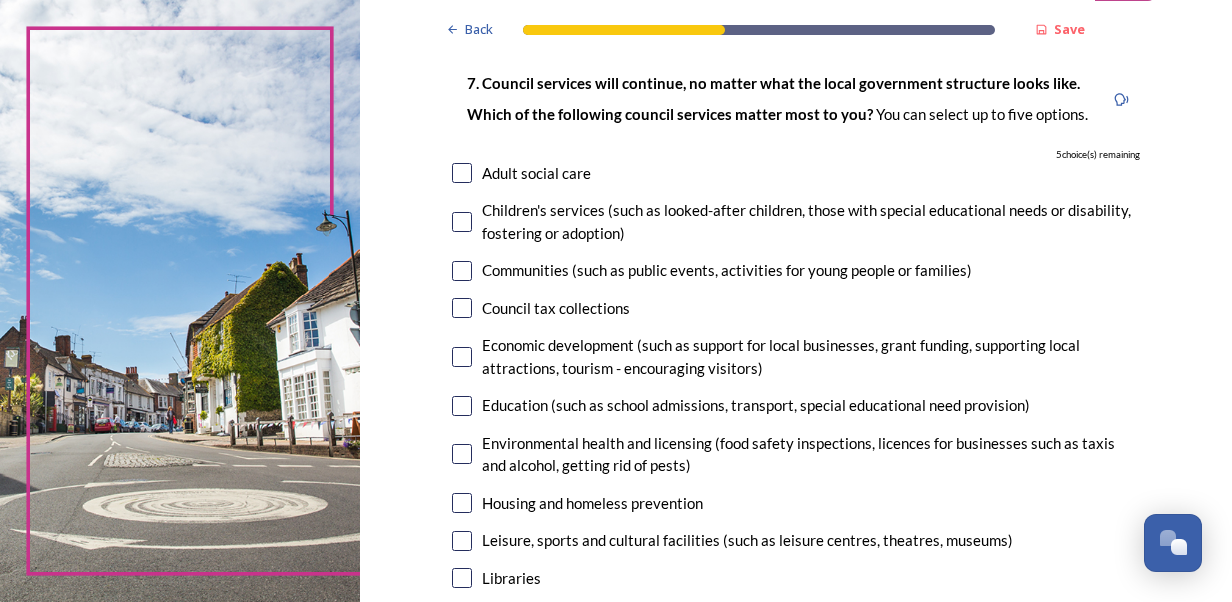 scroll, scrollTop: 200, scrollLeft: 0, axis: vertical 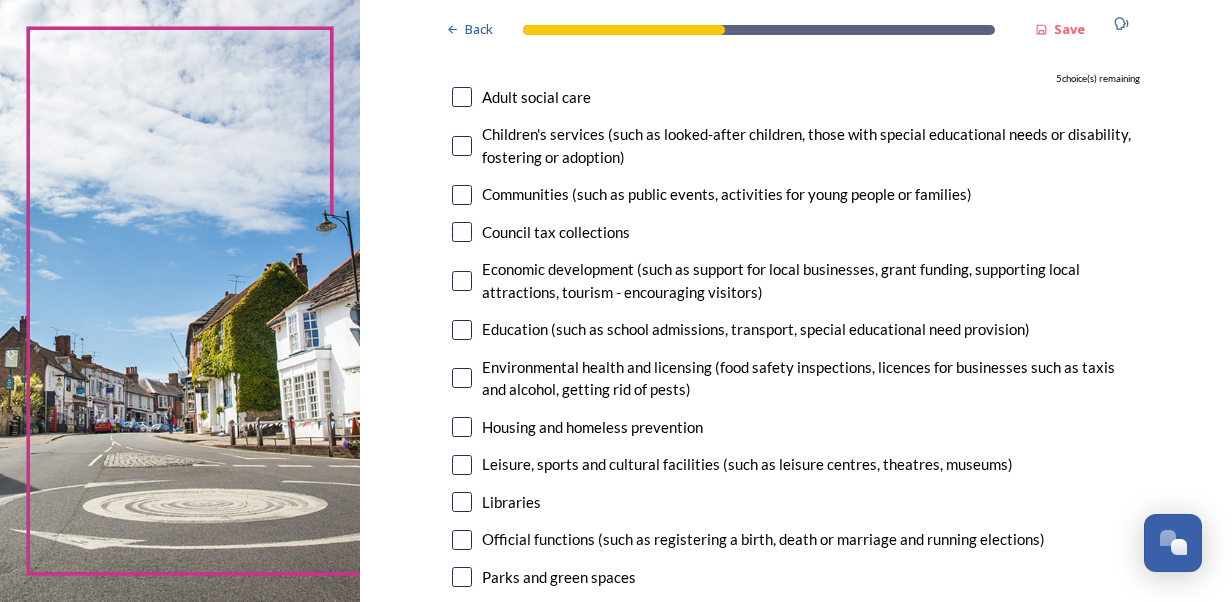 click at bounding box center [462, 97] 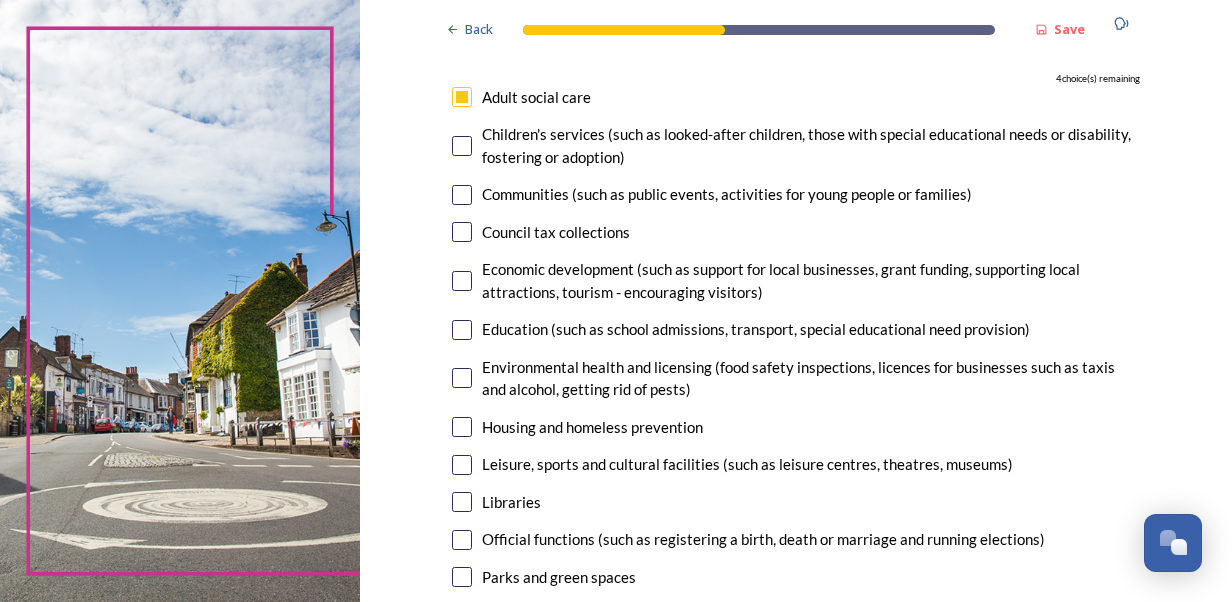 click at bounding box center (462, 378) 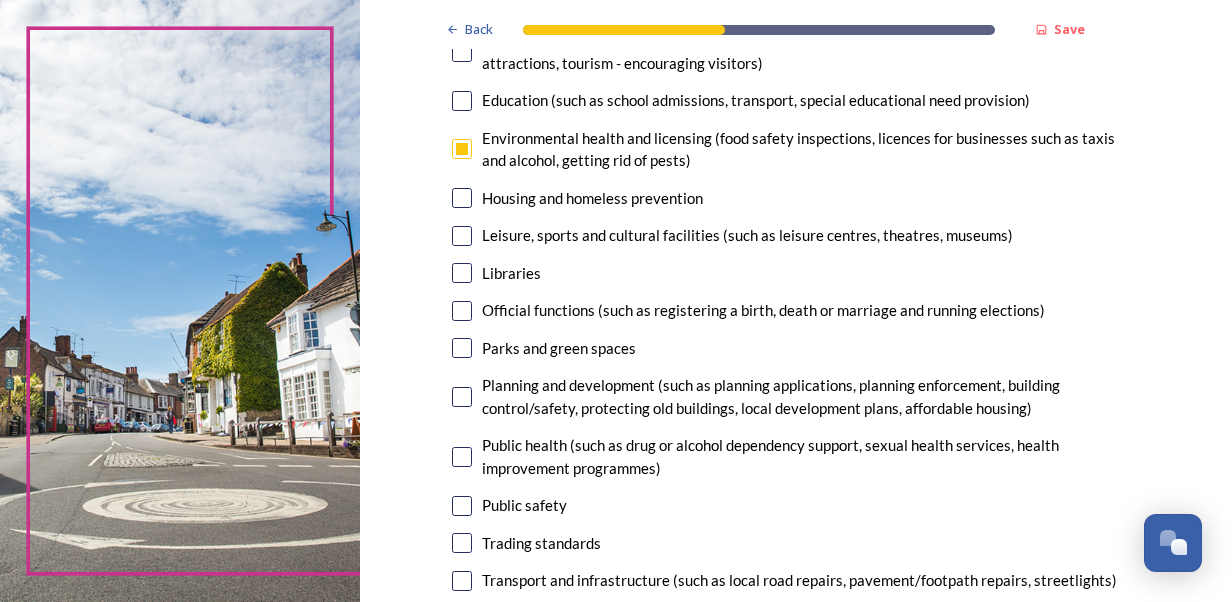 scroll, scrollTop: 400, scrollLeft: 0, axis: vertical 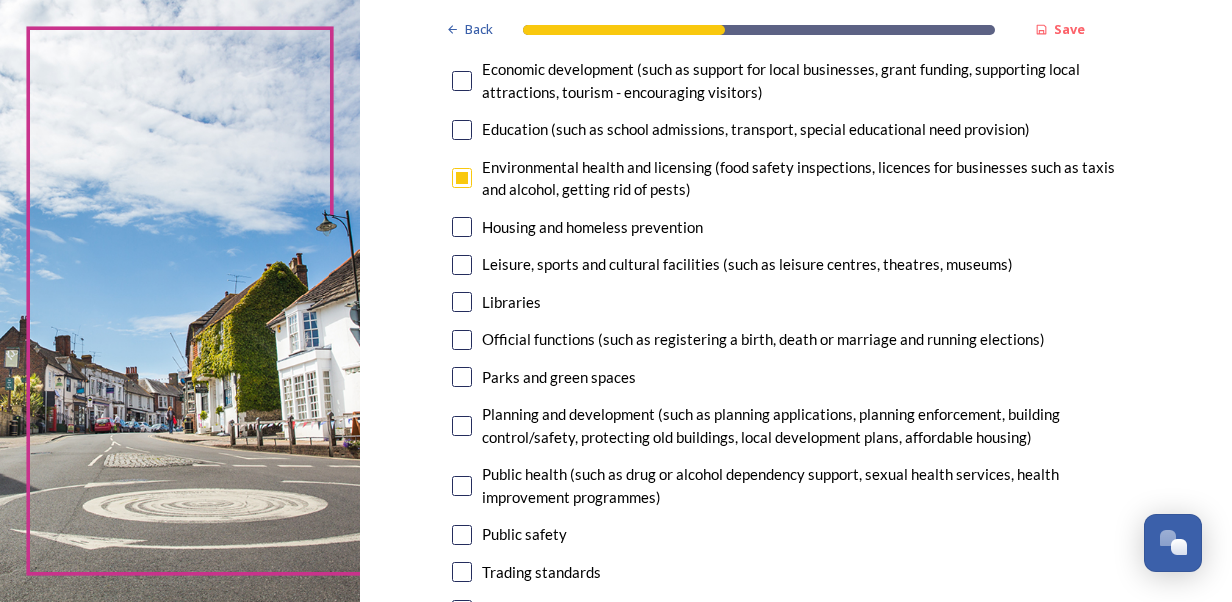 click at bounding box center (462, 377) 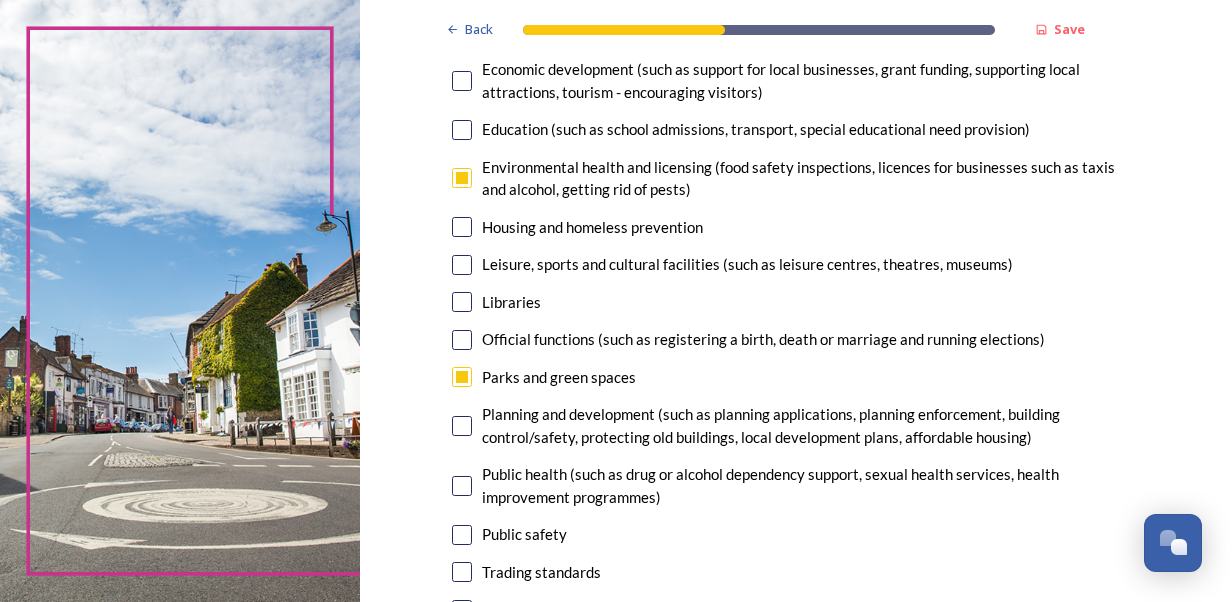 scroll, scrollTop: 600, scrollLeft: 0, axis: vertical 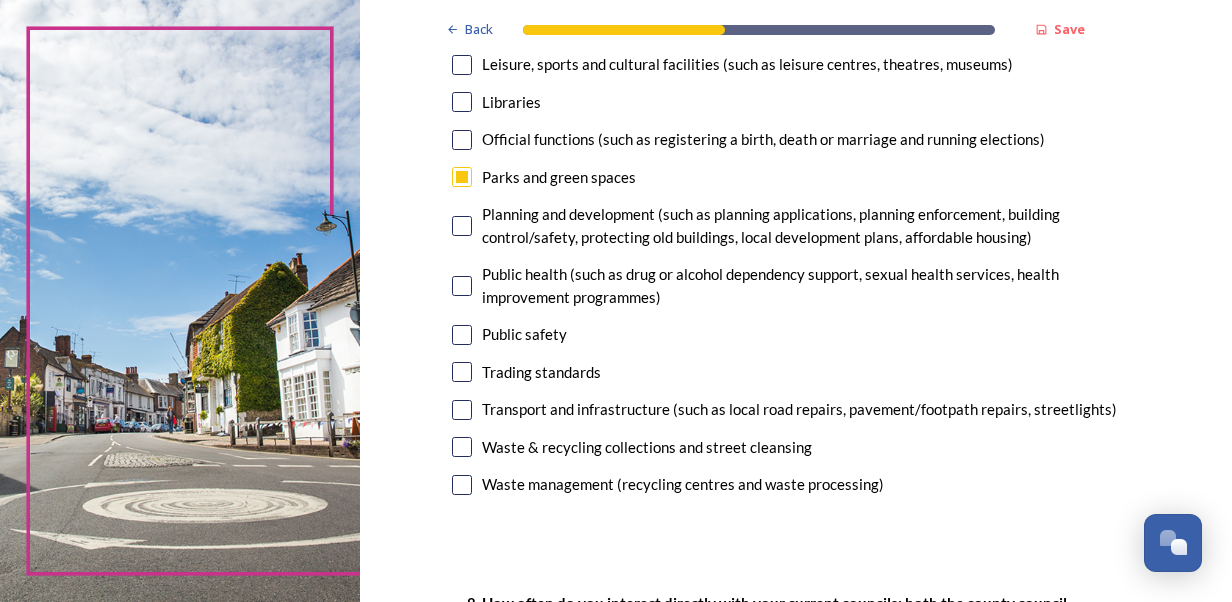 click at bounding box center (462, 410) 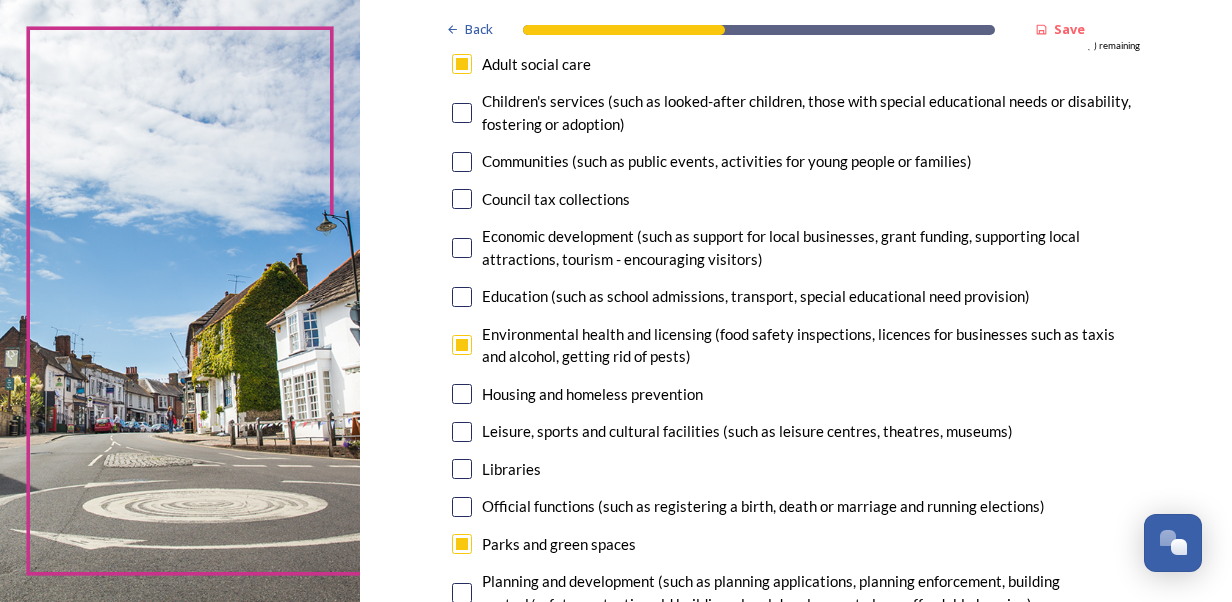 scroll, scrollTop: 200, scrollLeft: 0, axis: vertical 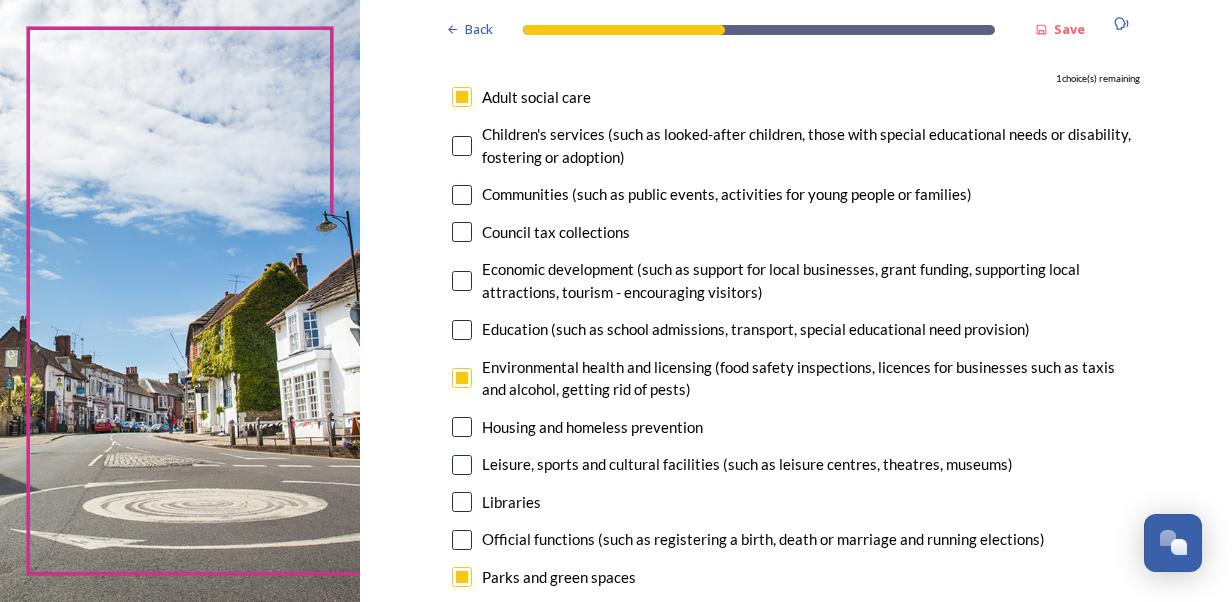 click at bounding box center [462, 281] 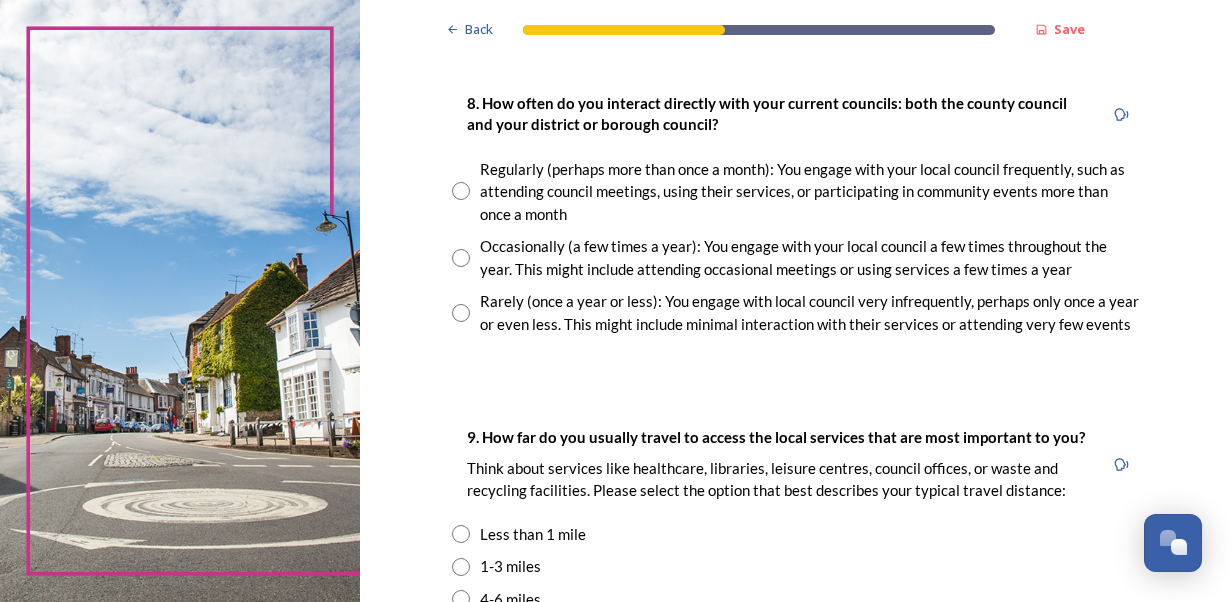 scroll, scrollTop: 1000, scrollLeft: 0, axis: vertical 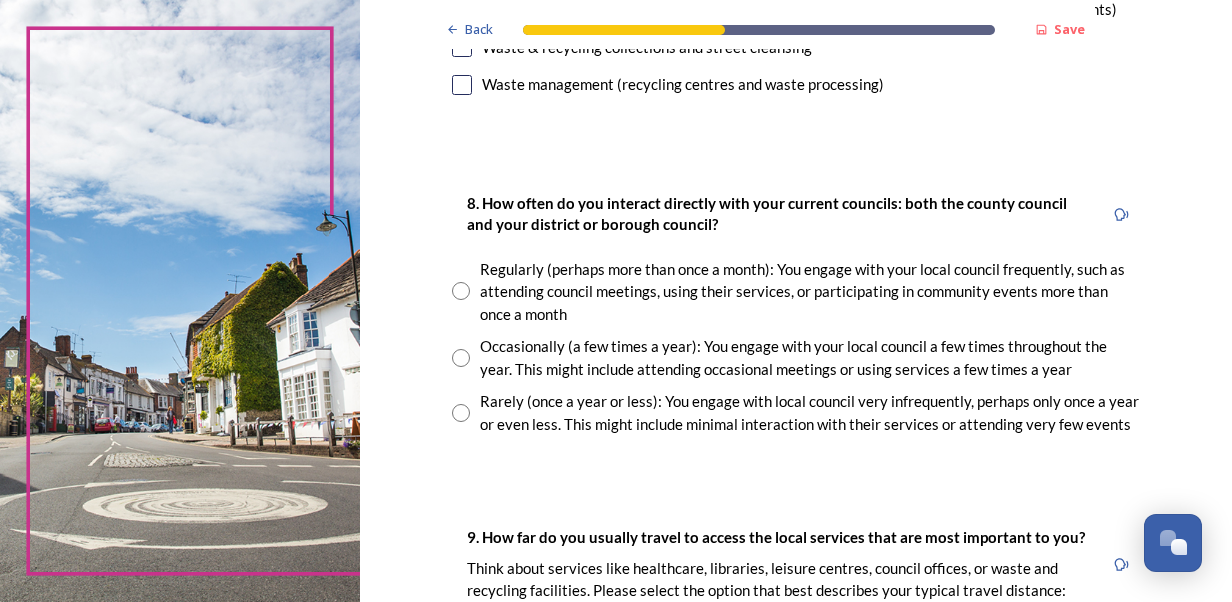 click at bounding box center [461, 413] 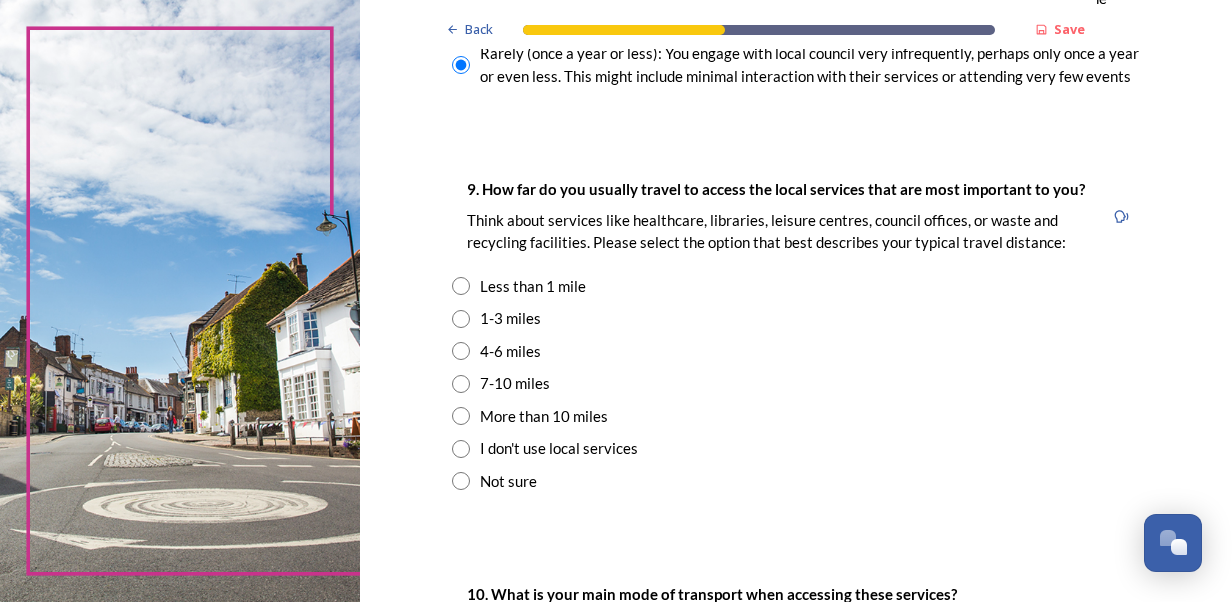 scroll, scrollTop: 1400, scrollLeft: 0, axis: vertical 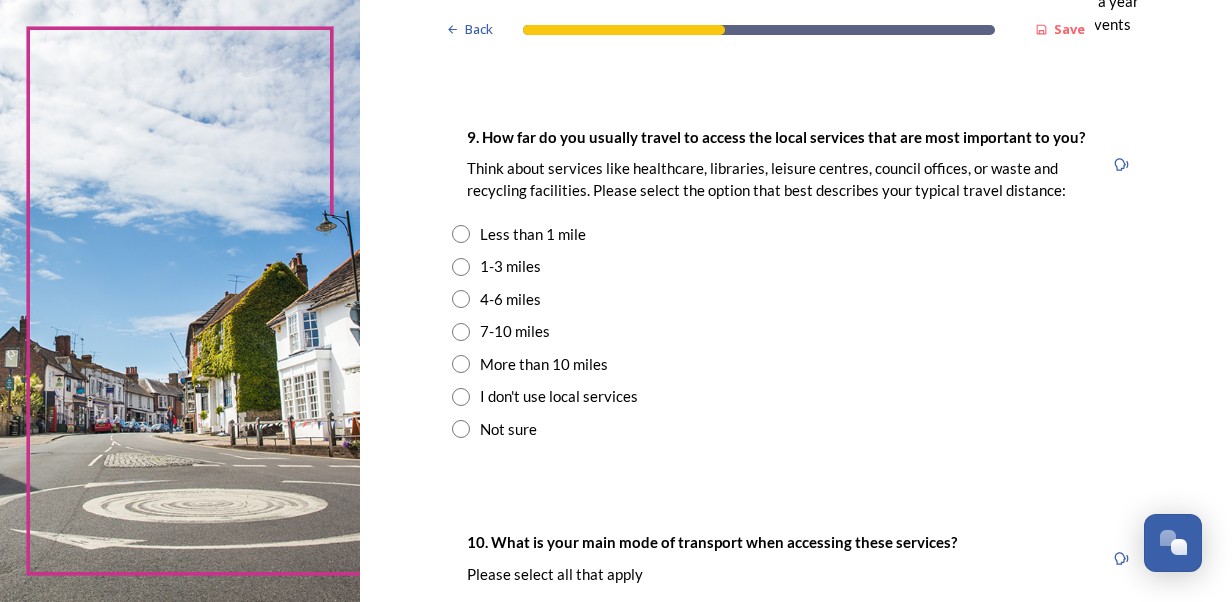 click at bounding box center (461, 267) 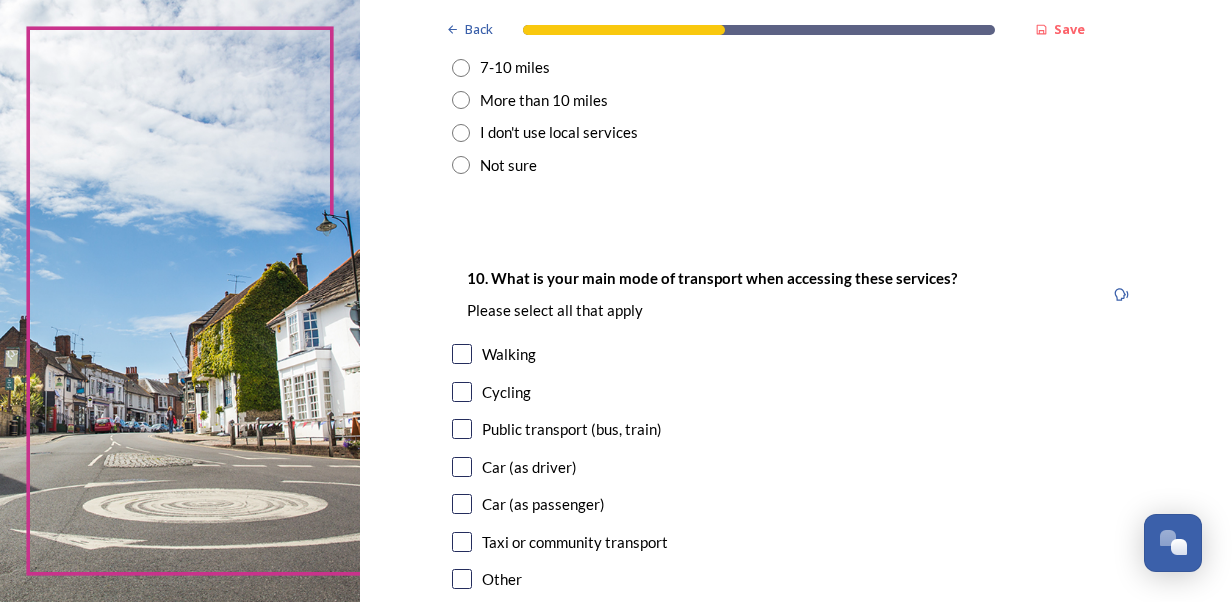 scroll, scrollTop: 1700, scrollLeft: 0, axis: vertical 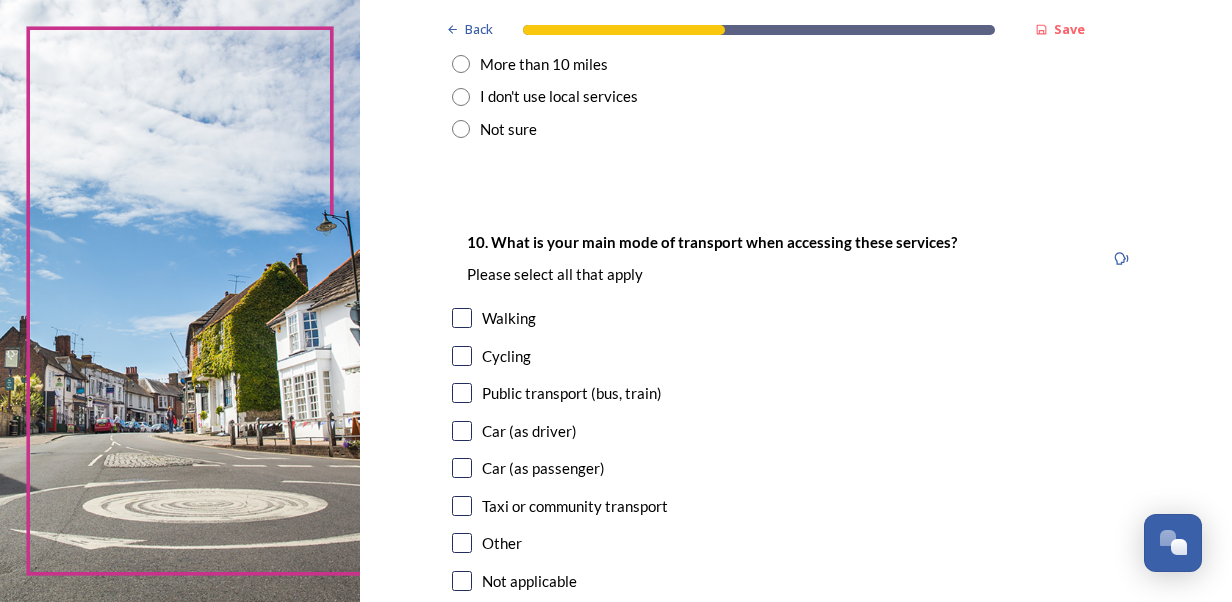 click at bounding box center (462, 431) 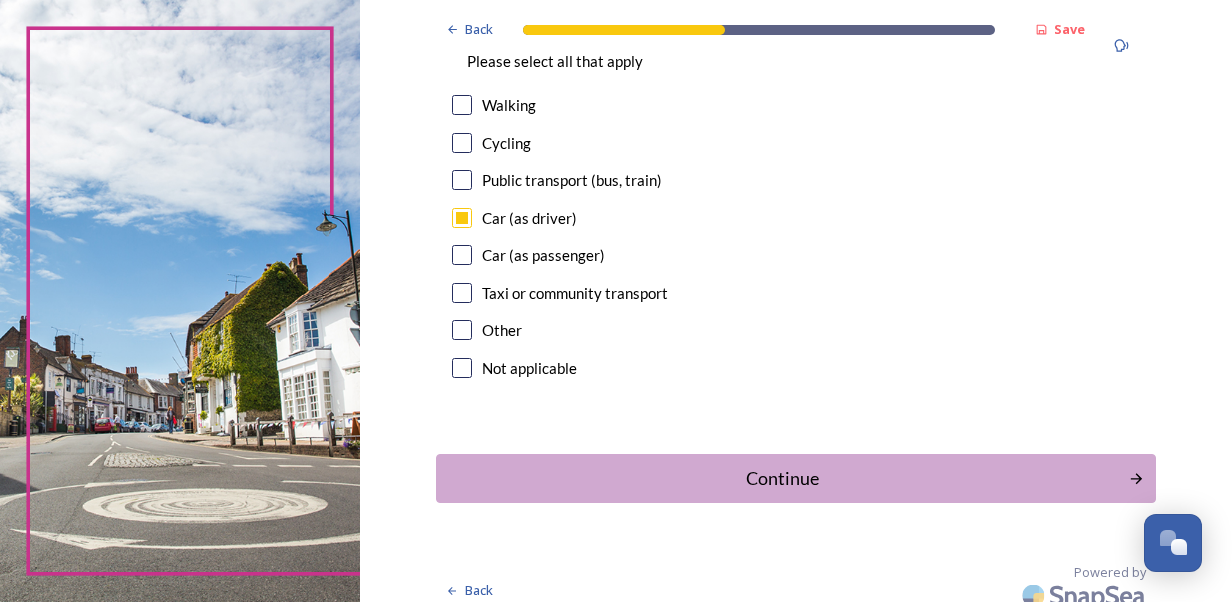 scroll, scrollTop: 1929, scrollLeft: 0, axis: vertical 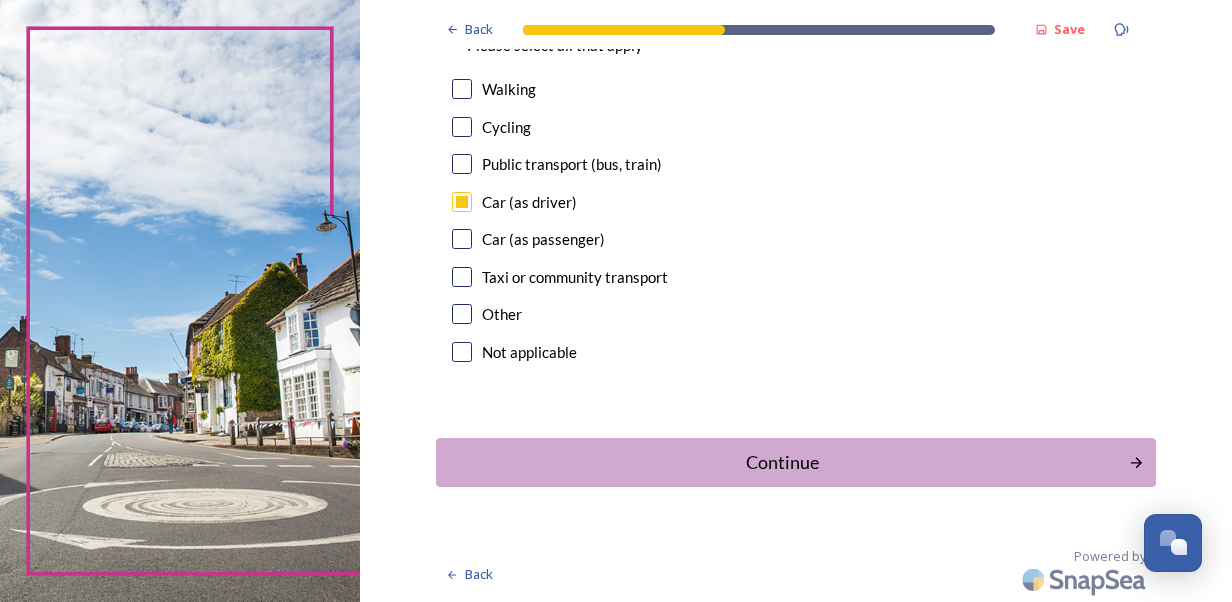 click on "Continue" at bounding box center [782, 462] 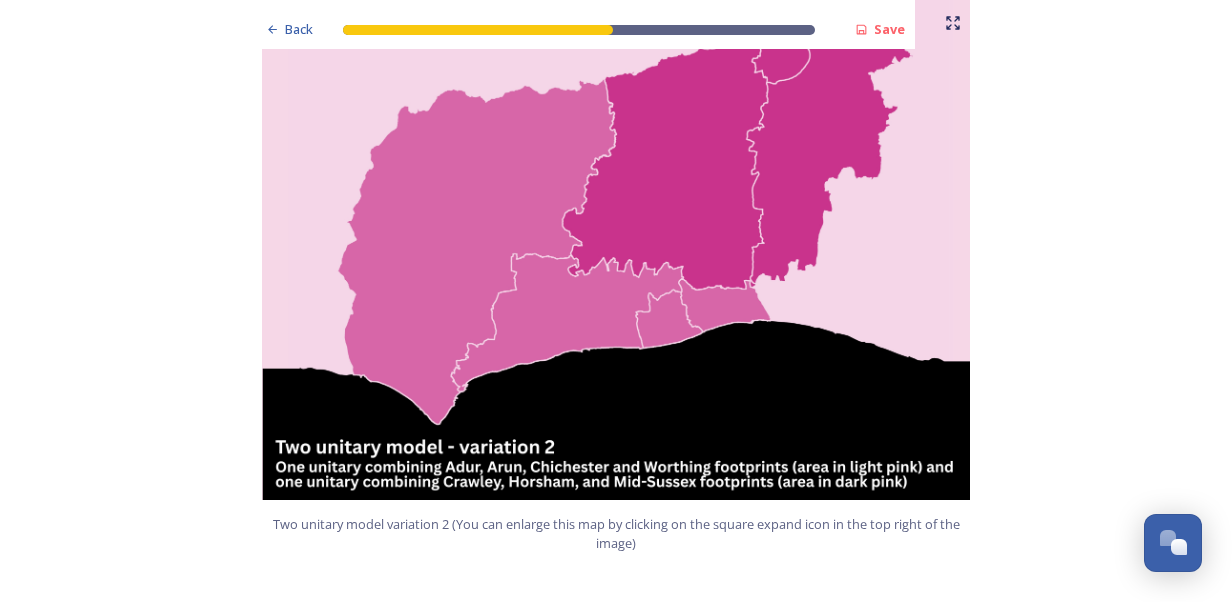 scroll, scrollTop: 2400, scrollLeft: 0, axis: vertical 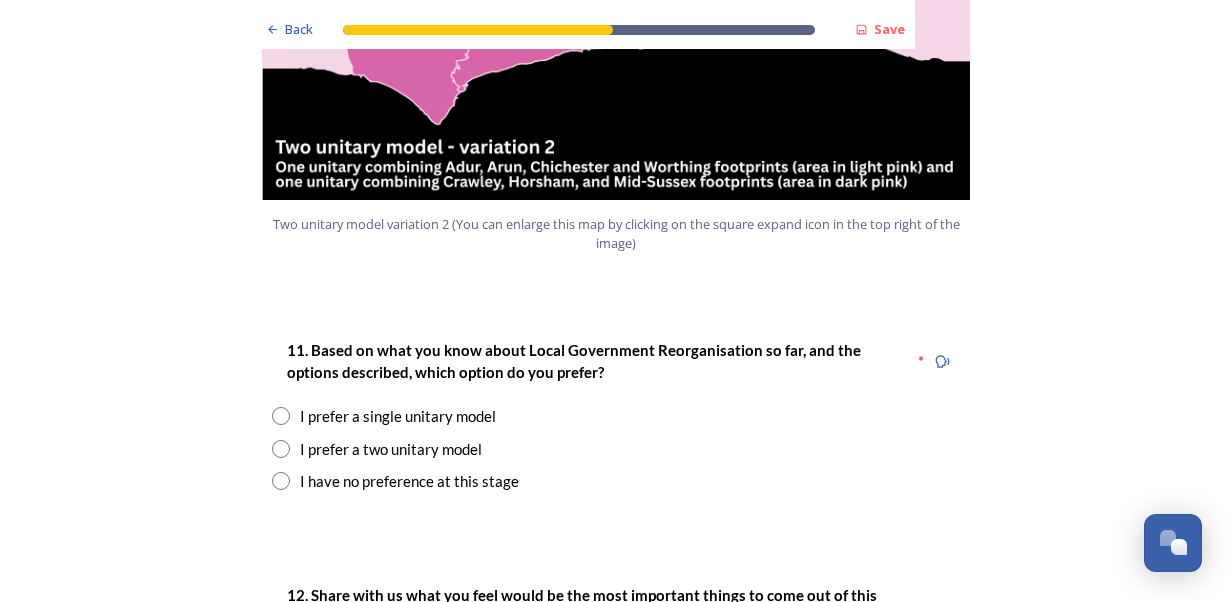 click at bounding box center (281, 449) 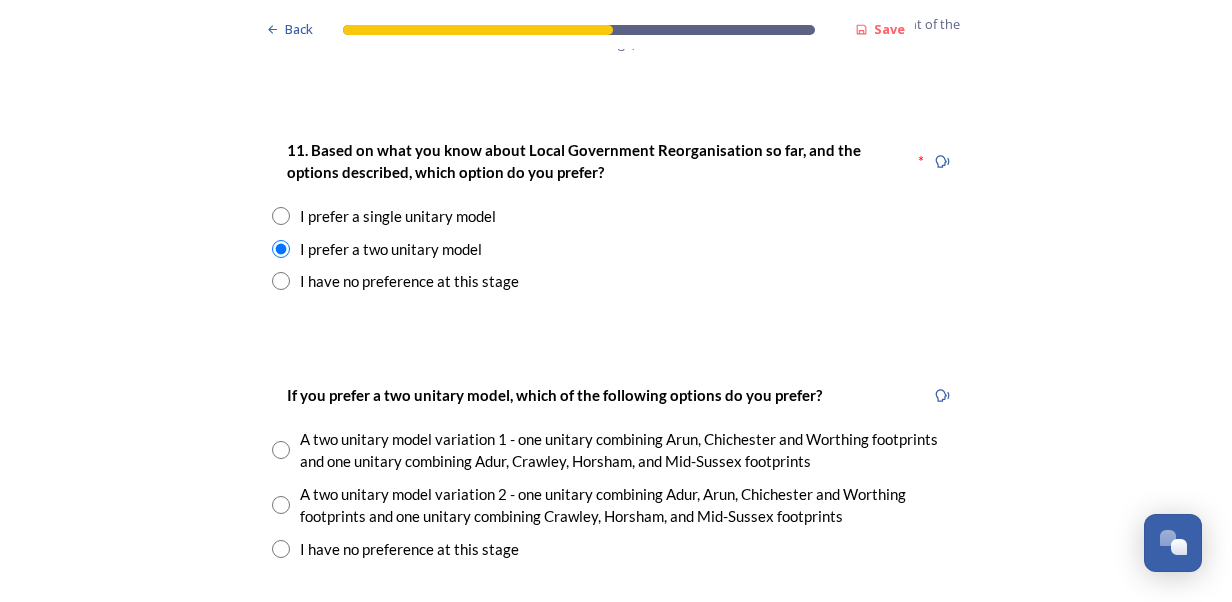 scroll, scrollTop: 2300, scrollLeft: 0, axis: vertical 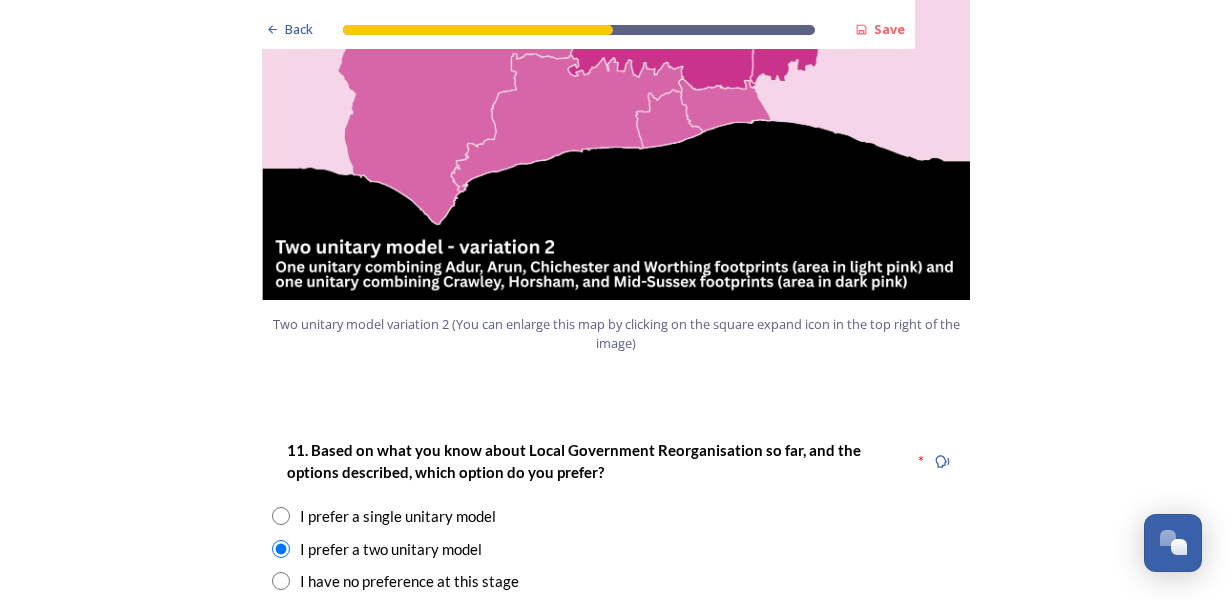 click at bounding box center [281, 581] 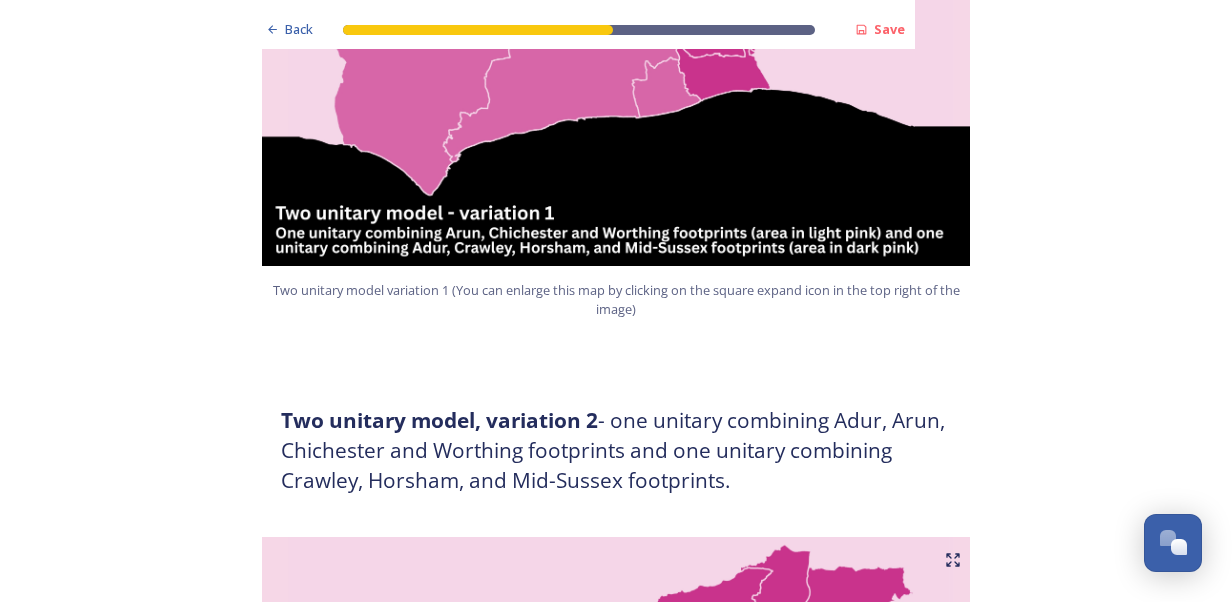 scroll, scrollTop: 1600, scrollLeft: 0, axis: vertical 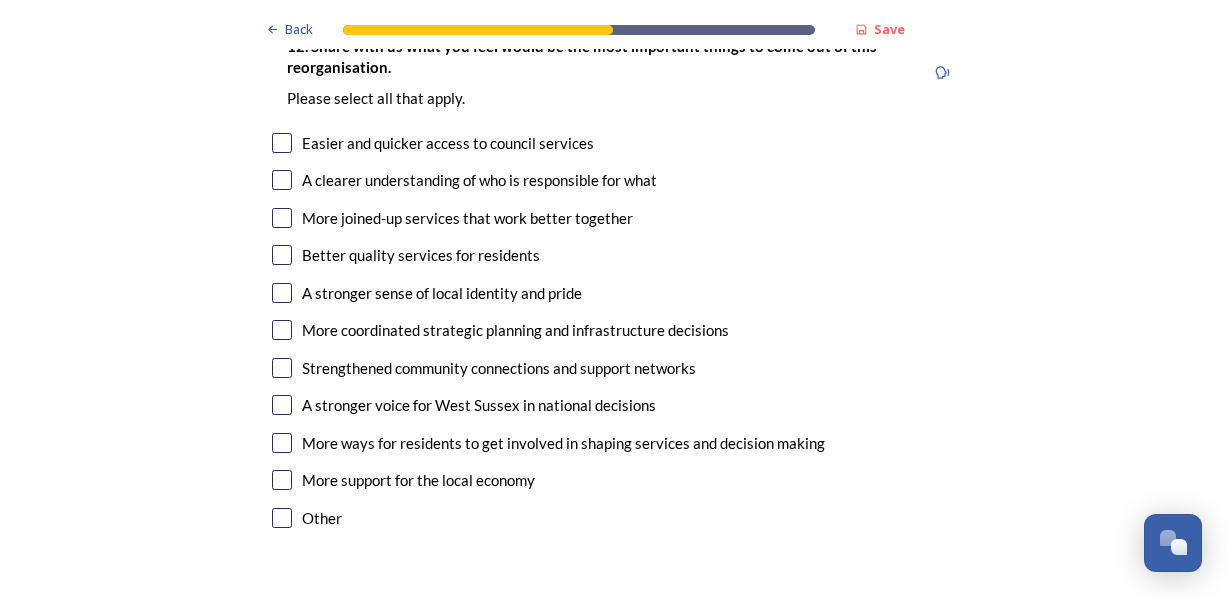 click at bounding box center [282, 218] 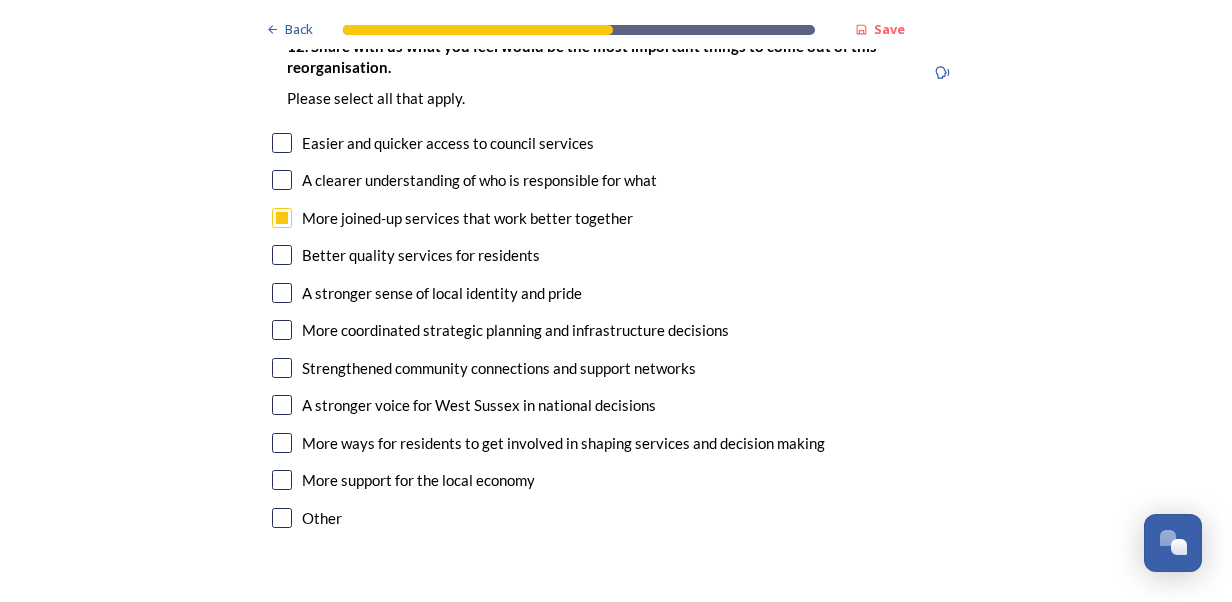 click at bounding box center (282, 255) 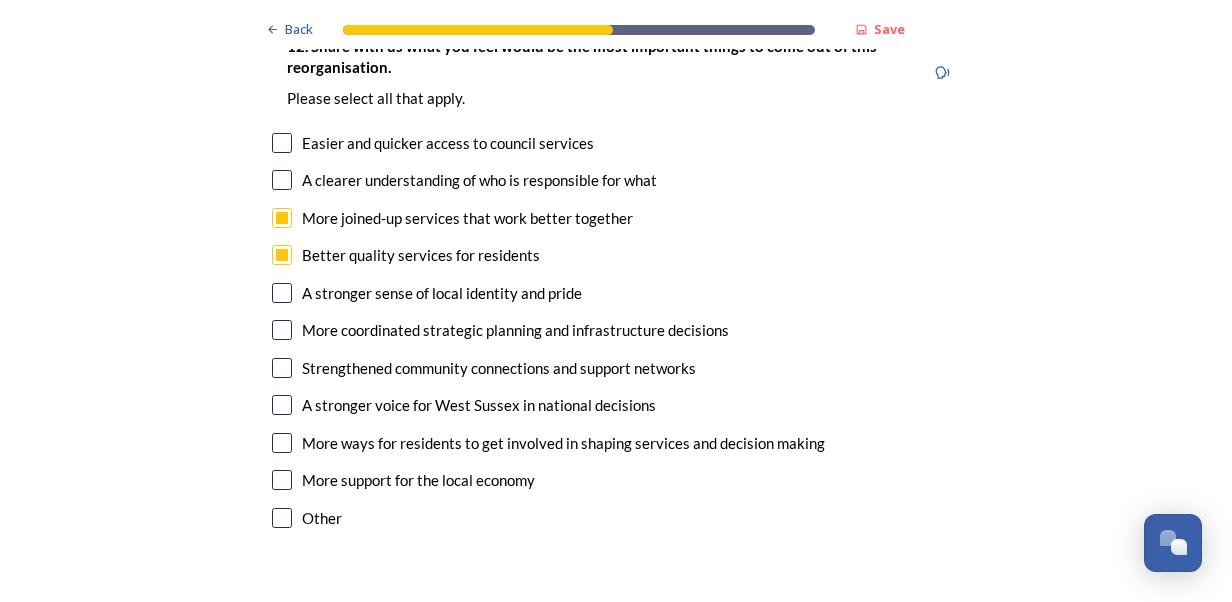 click at bounding box center [282, 405] 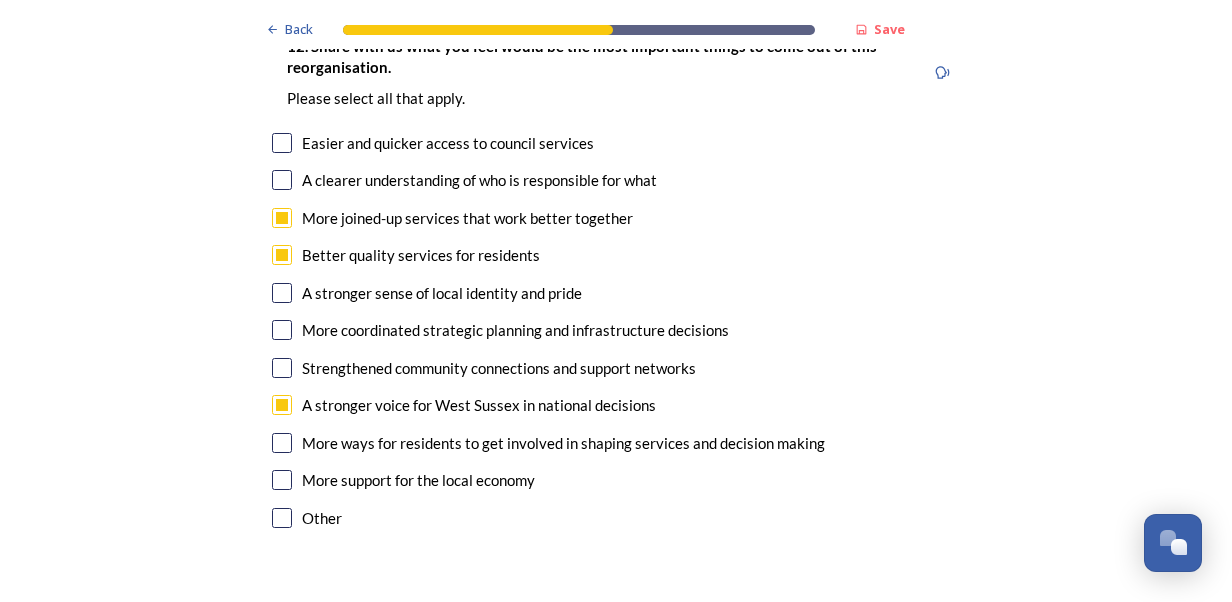 click at bounding box center [282, 443] 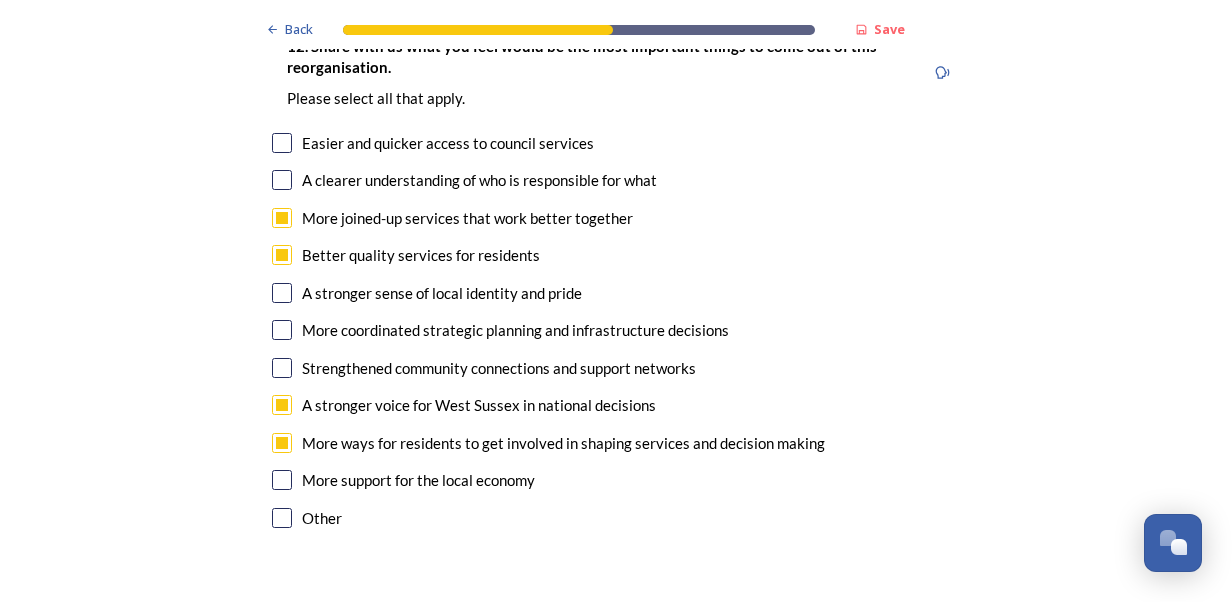 click at bounding box center [282, 180] 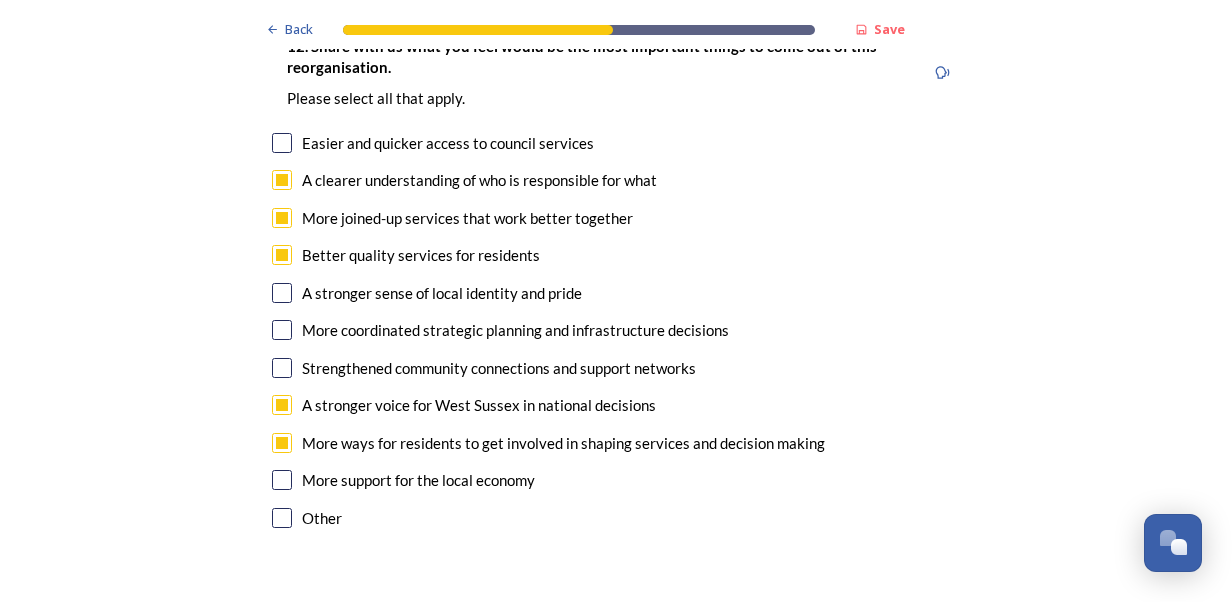 click at bounding box center [282, 293] 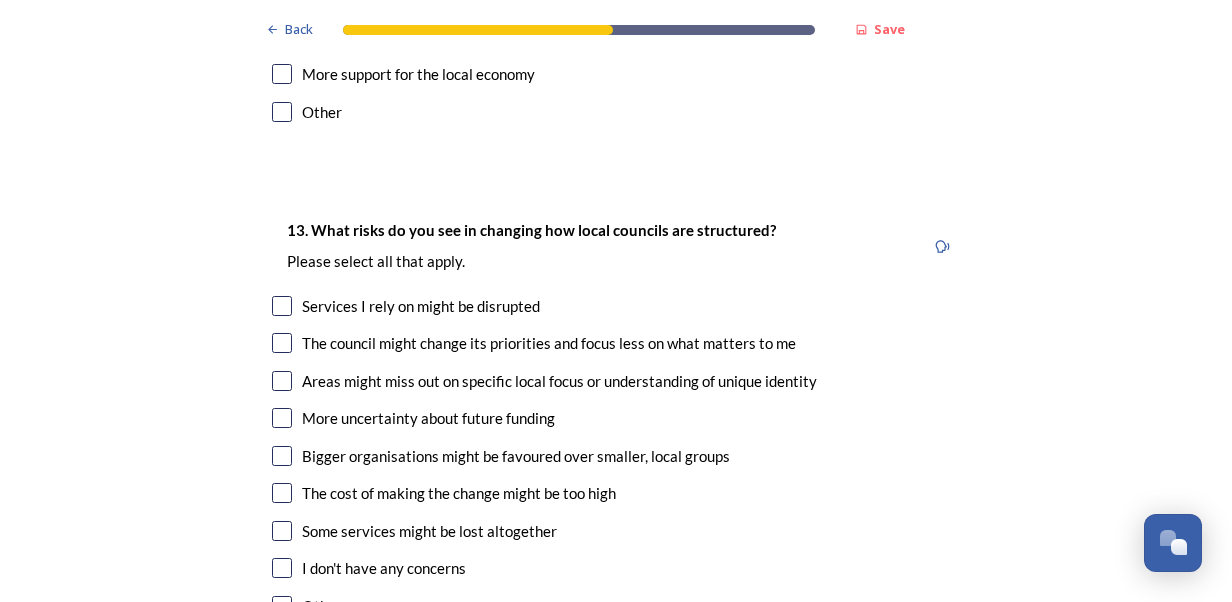 scroll, scrollTop: 3880, scrollLeft: 0, axis: vertical 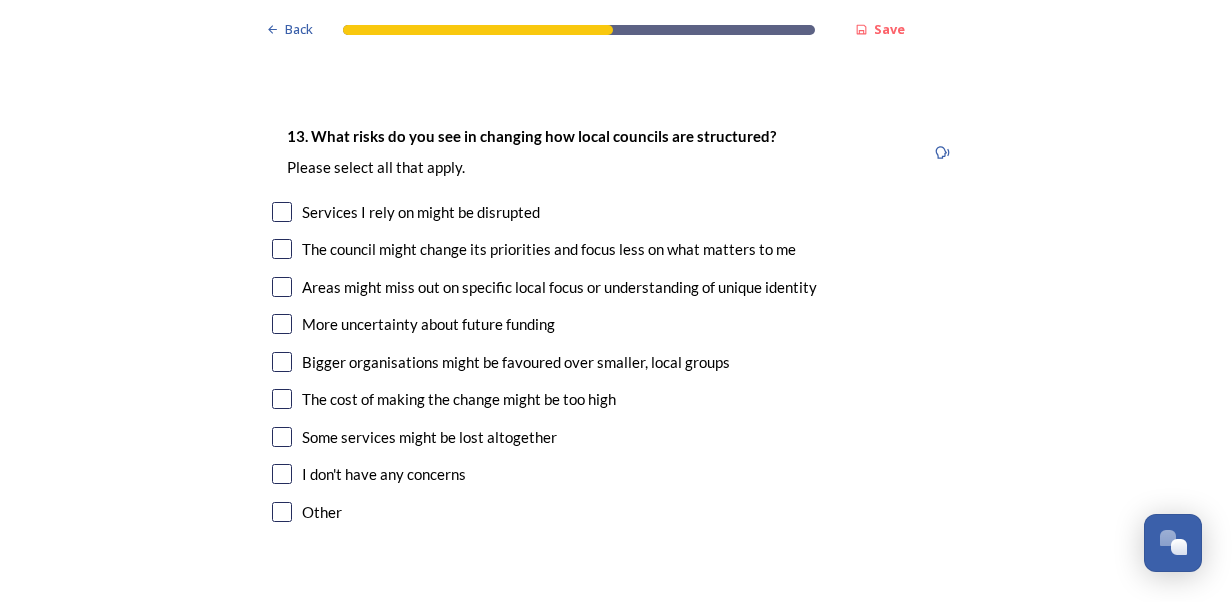 click at bounding box center (282, 324) 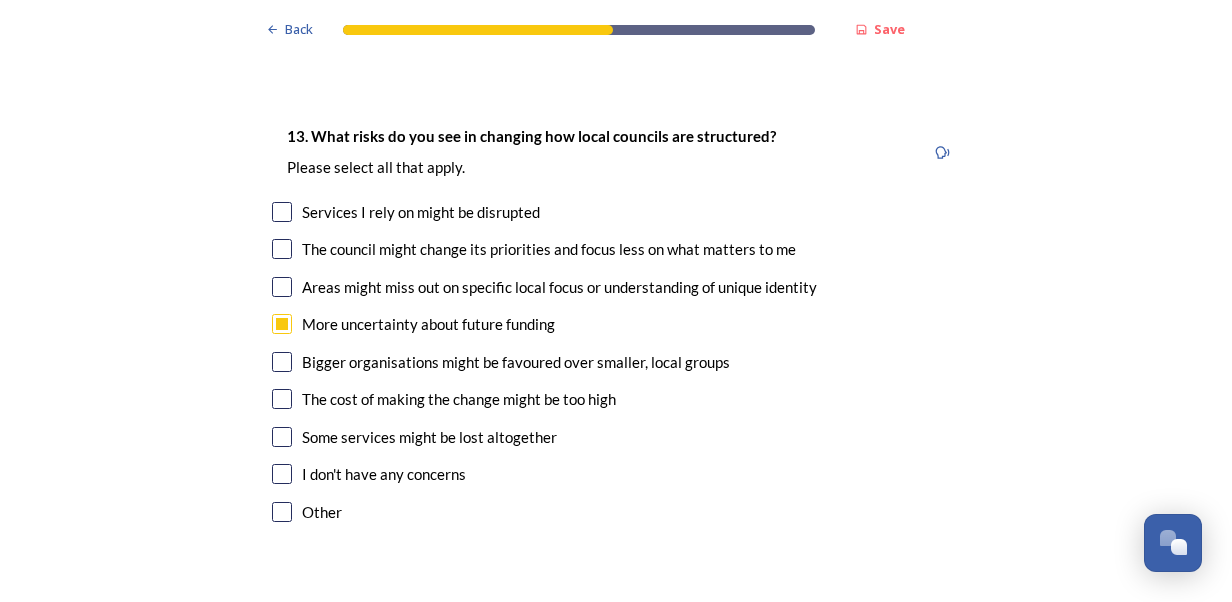 click at bounding box center [282, 287] 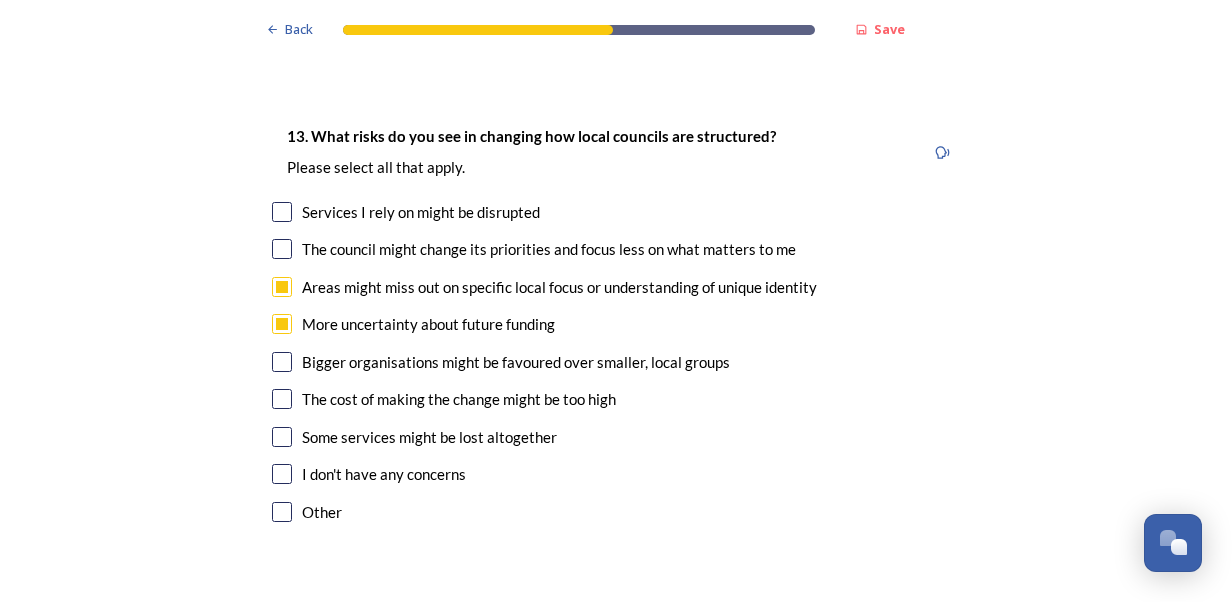 click at bounding box center (282, 399) 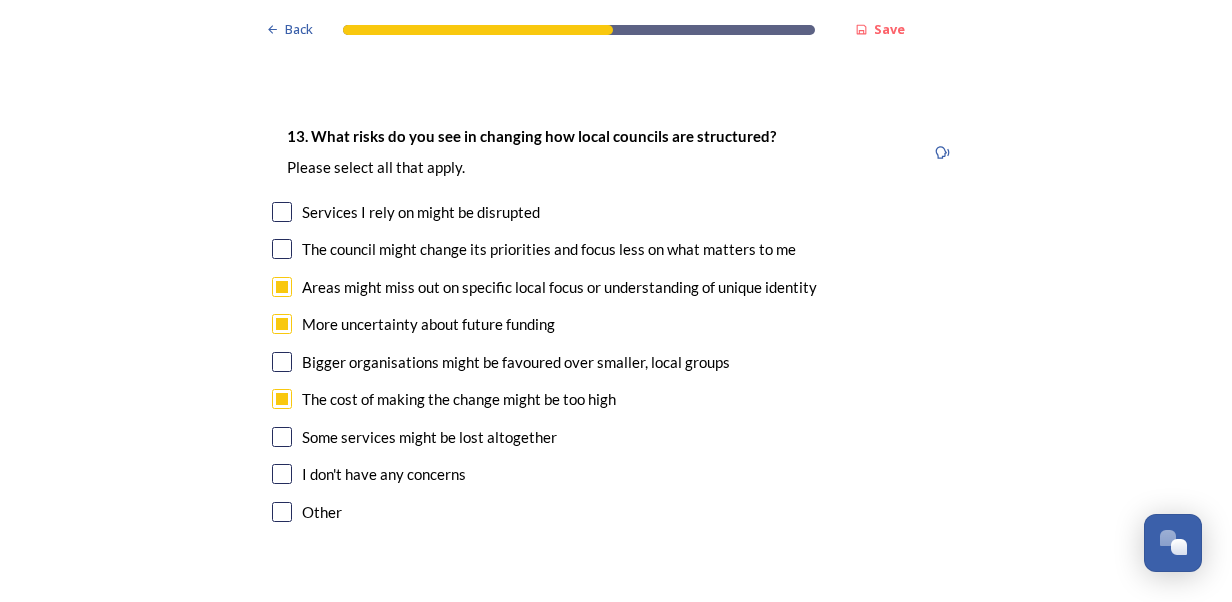 click at bounding box center [282, 437] 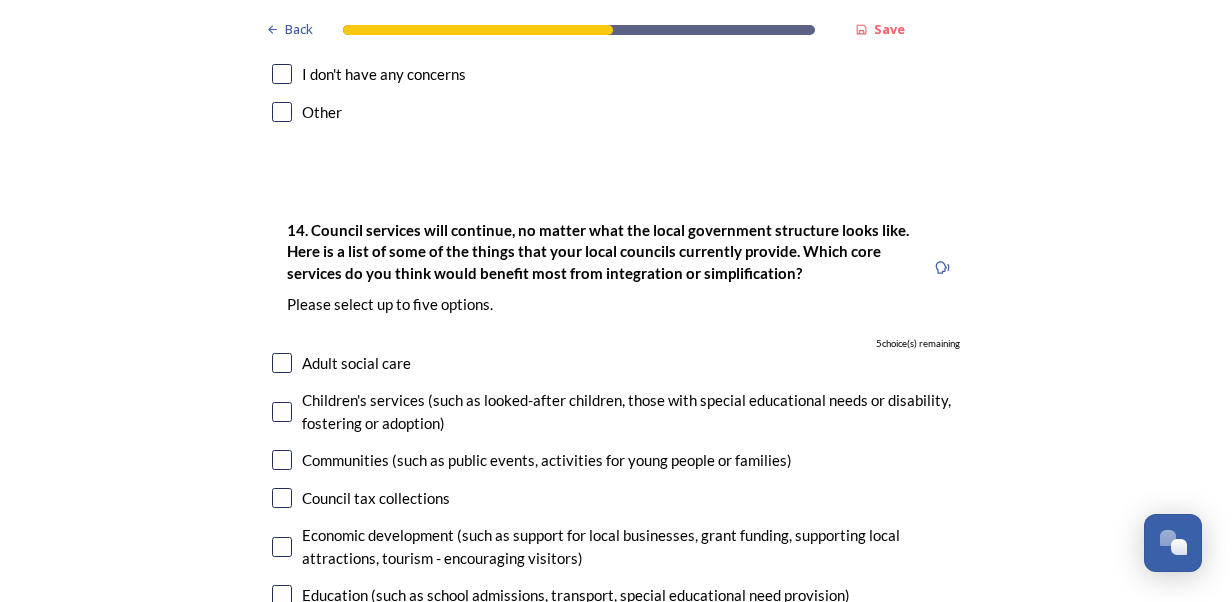 scroll, scrollTop: 4380, scrollLeft: 0, axis: vertical 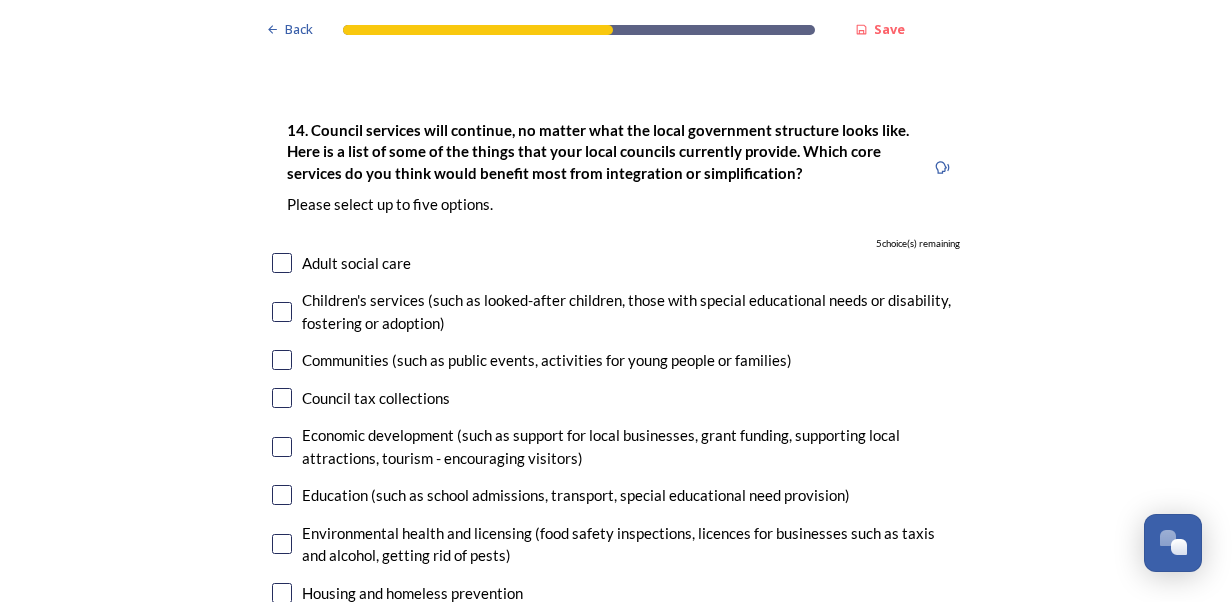 click at bounding box center [282, 263] 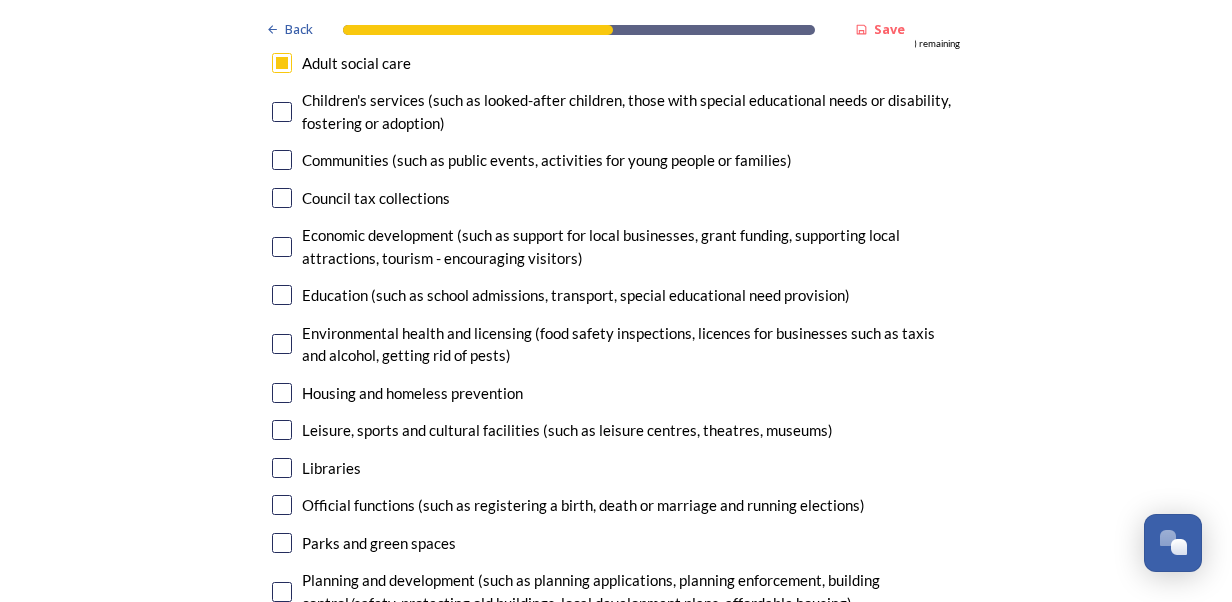 scroll, scrollTop: 4480, scrollLeft: 0, axis: vertical 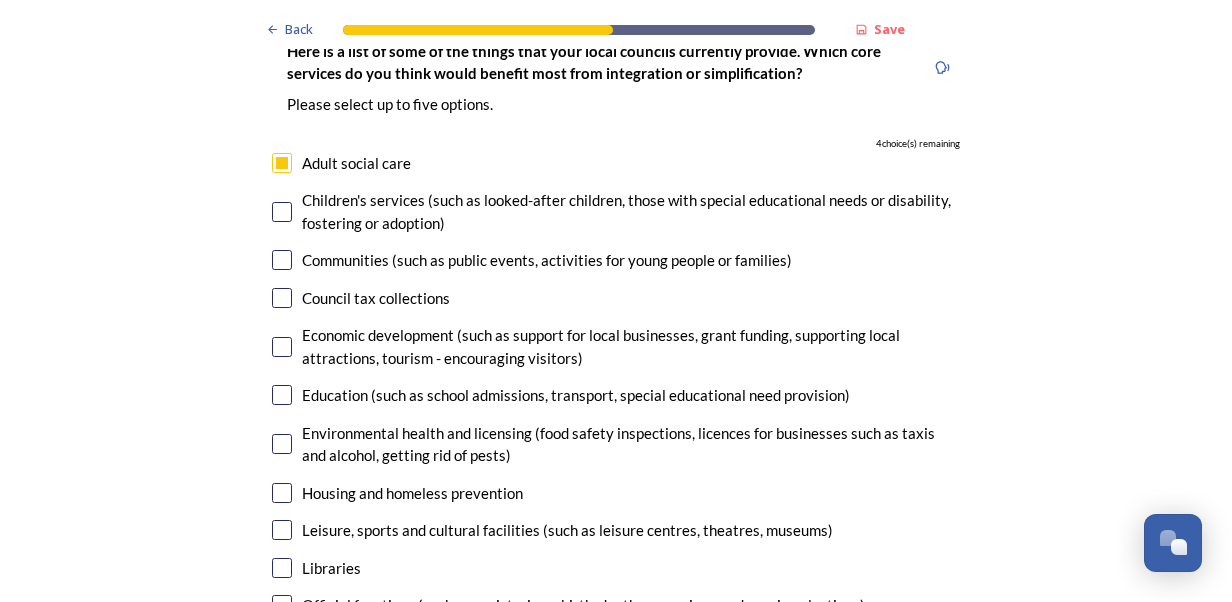 click at bounding box center [282, 347] 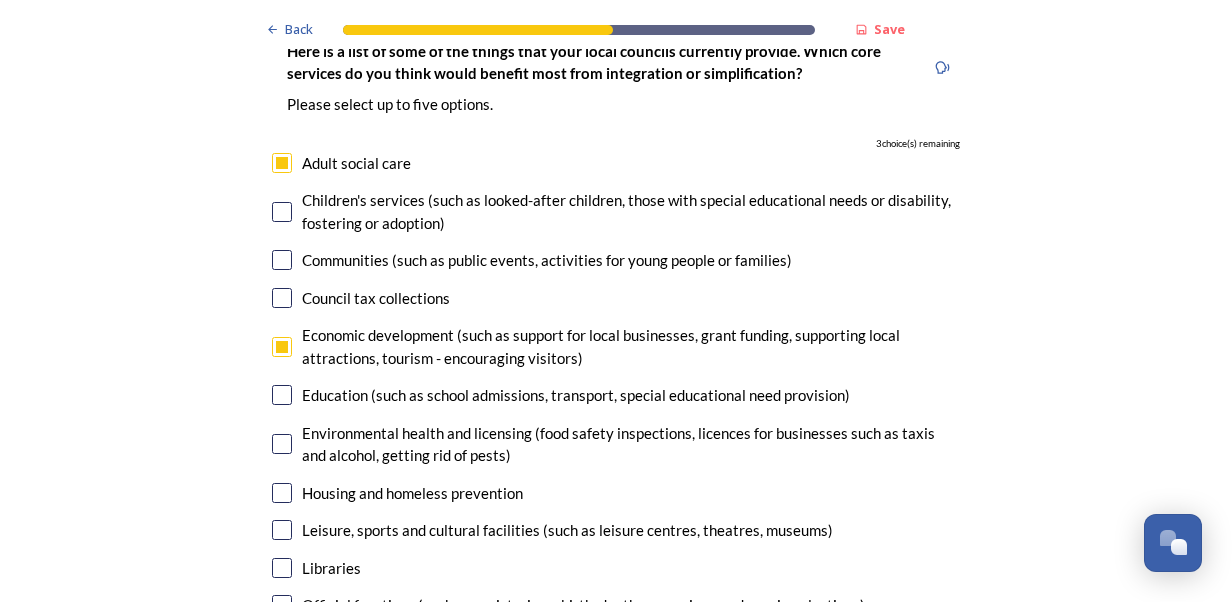 scroll, scrollTop: 4580, scrollLeft: 0, axis: vertical 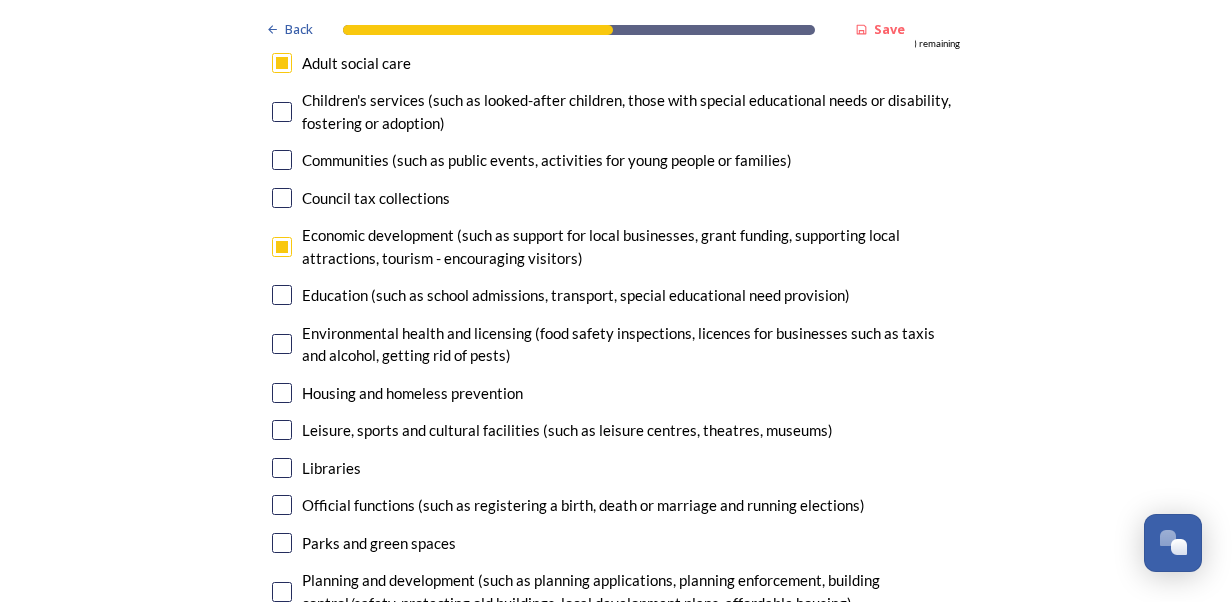 click at bounding box center (282, 543) 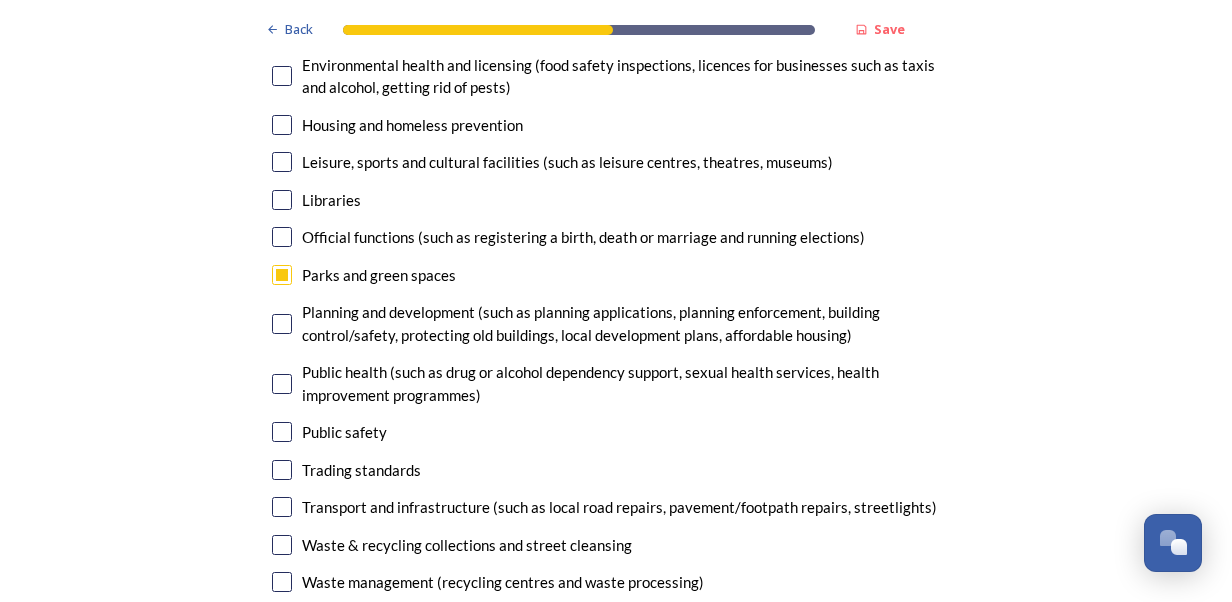 scroll, scrollTop: 4880, scrollLeft: 0, axis: vertical 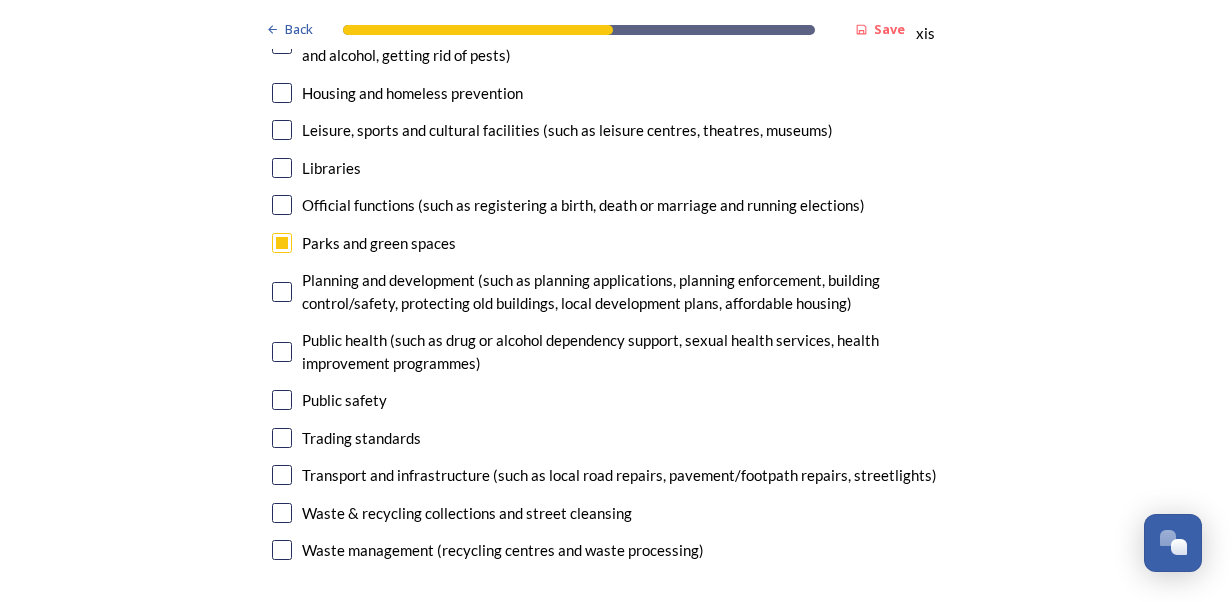 click at bounding box center (282, 475) 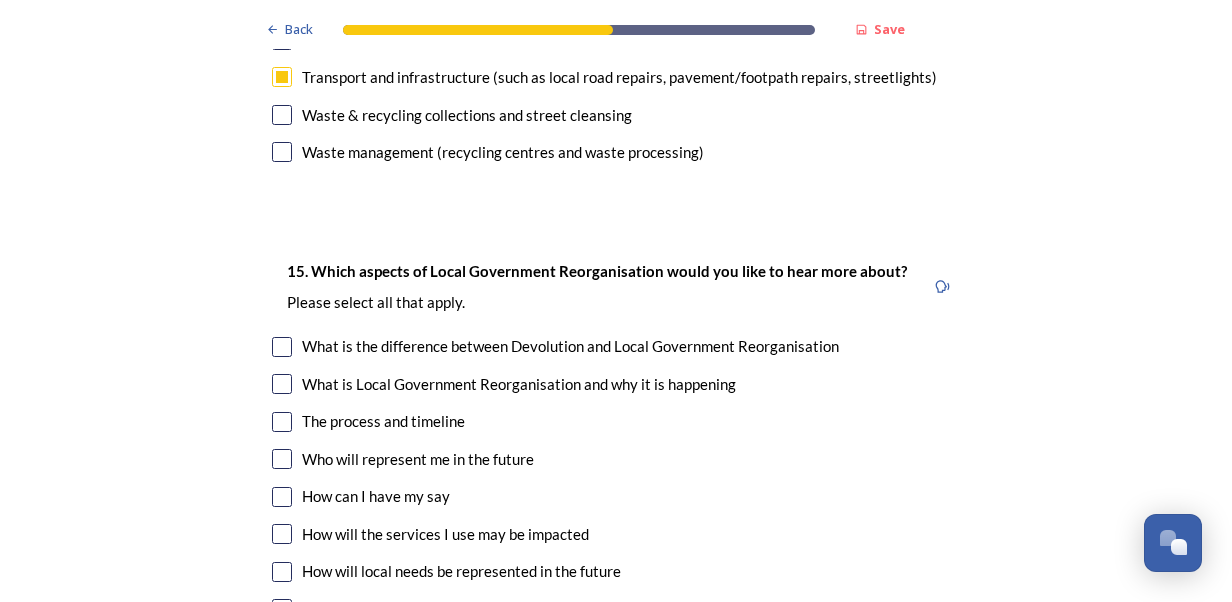 scroll, scrollTop: 5280, scrollLeft: 0, axis: vertical 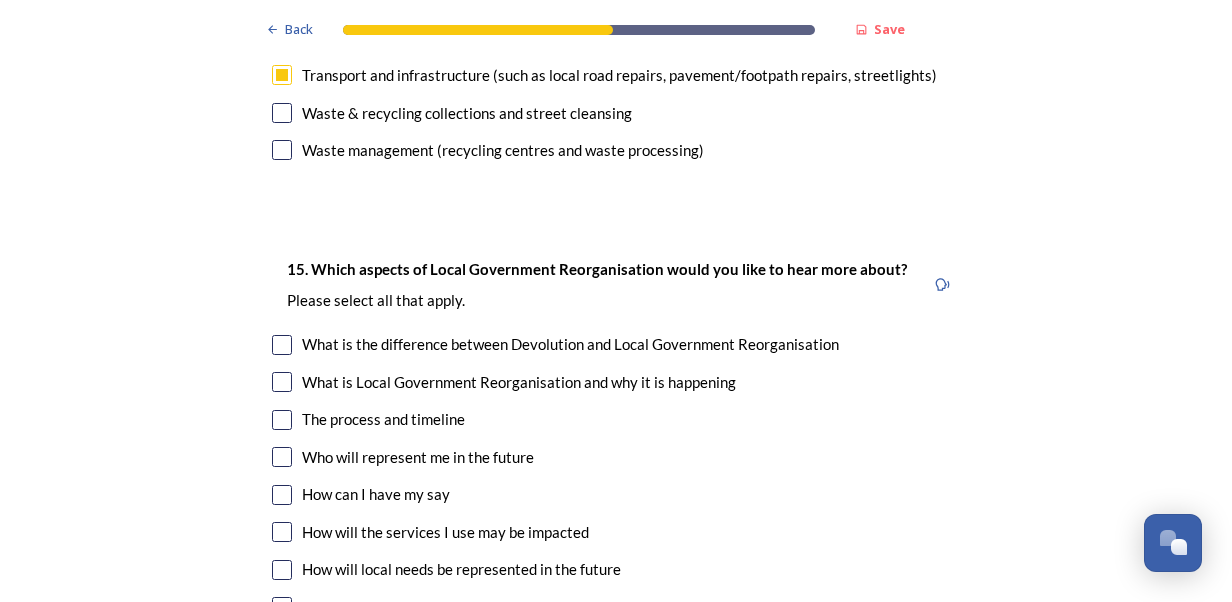 click at bounding box center (282, 345) 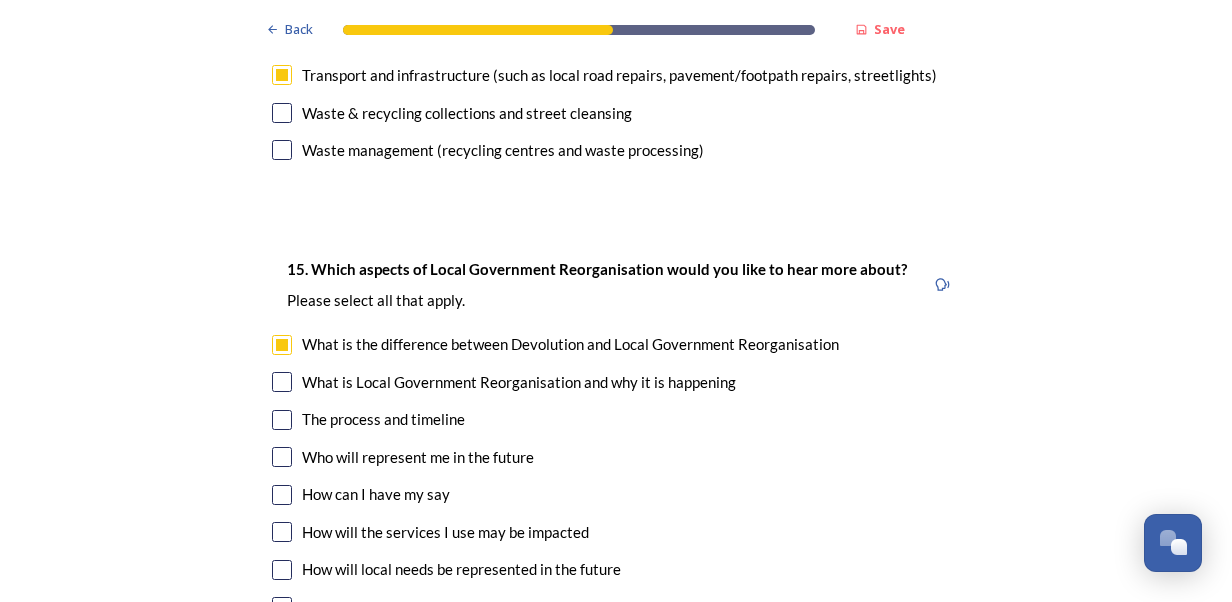 click at bounding box center [282, 382] 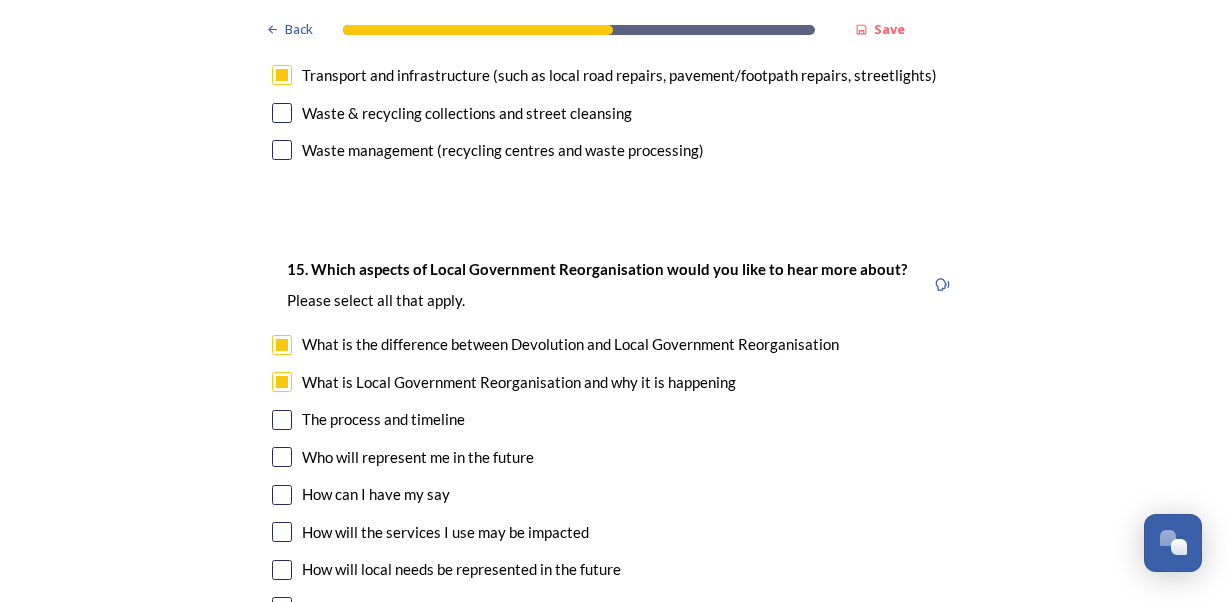click at bounding box center (282, 420) 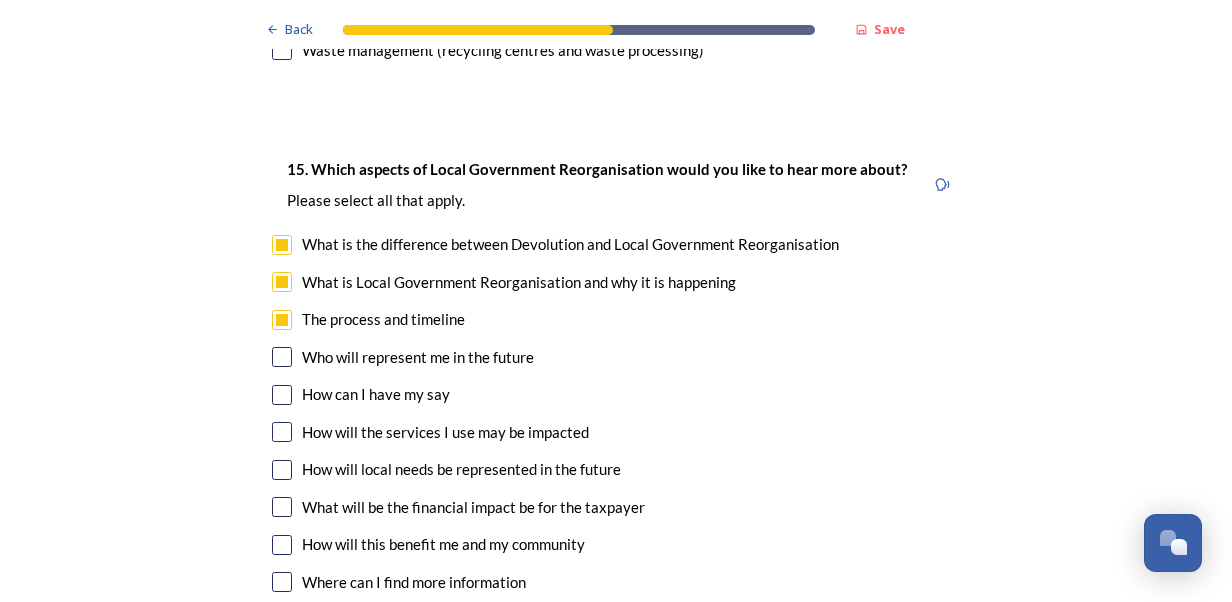 scroll, scrollTop: 5480, scrollLeft: 0, axis: vertical 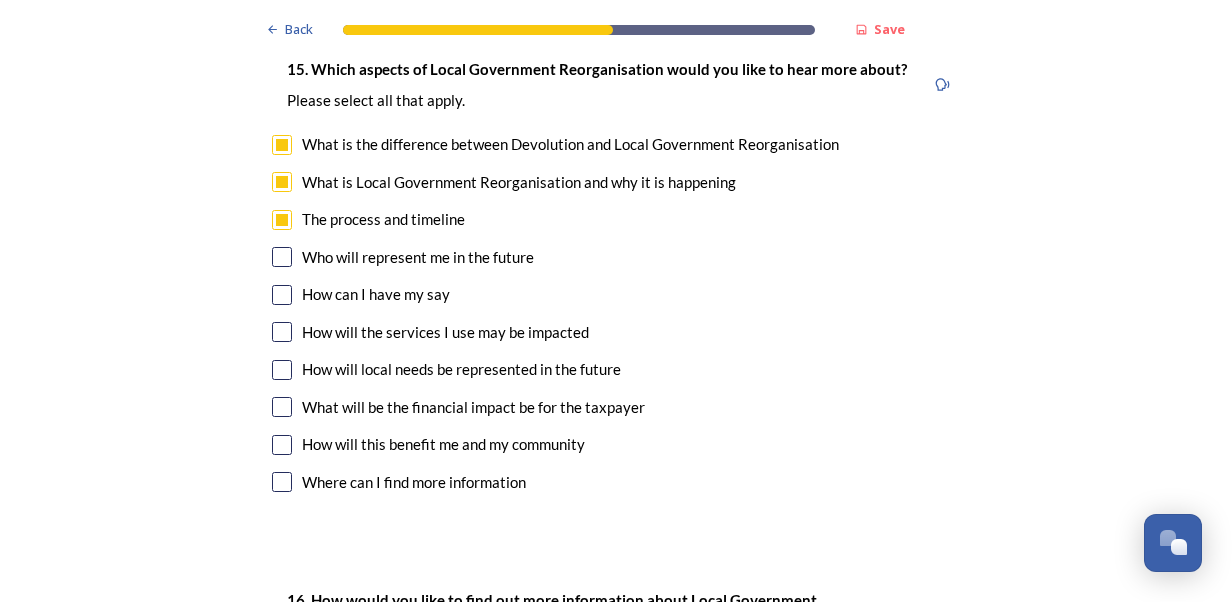 click at bounding box center (282, 445) 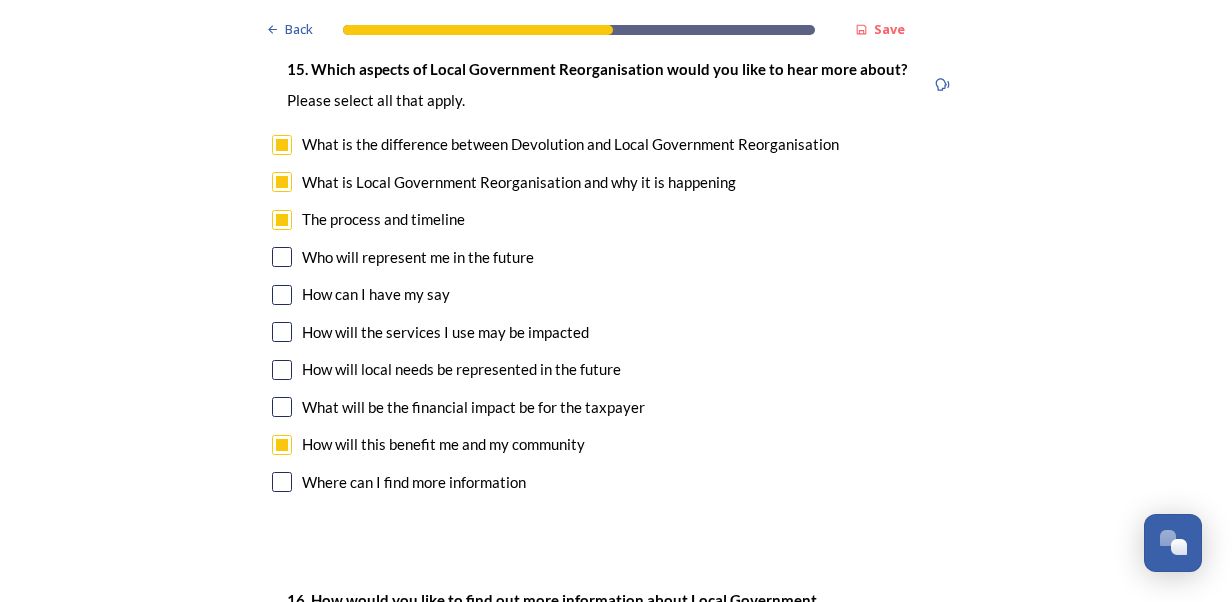 click at bounding box center (282, 407) 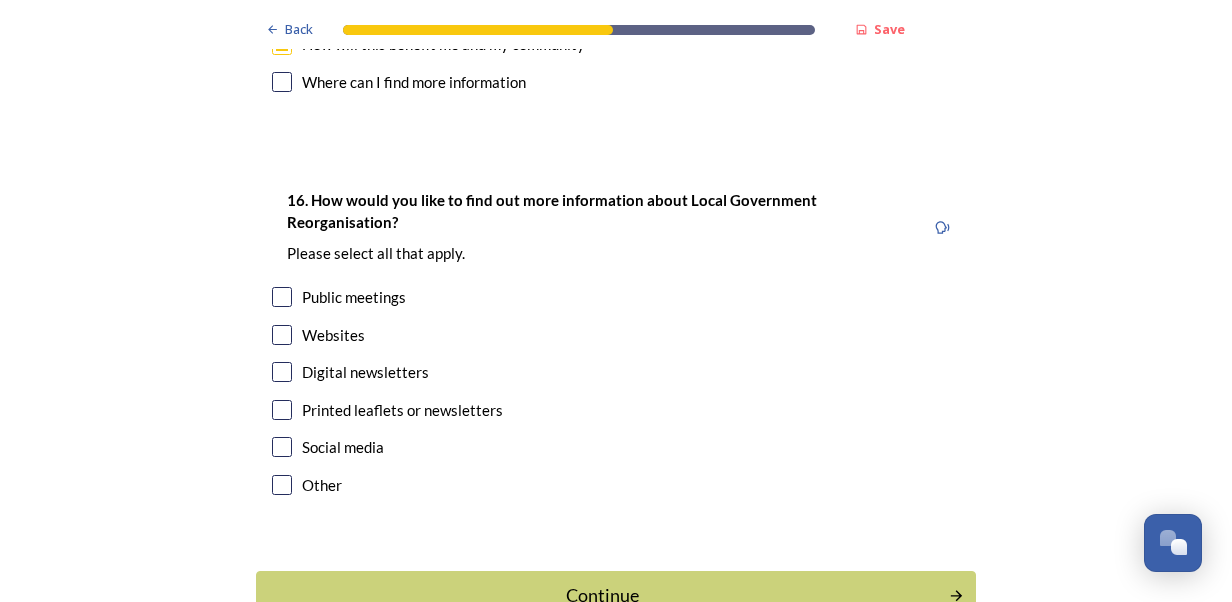 scroll, scrollTop: 5980, scrollLeft: 0, axis: vertical 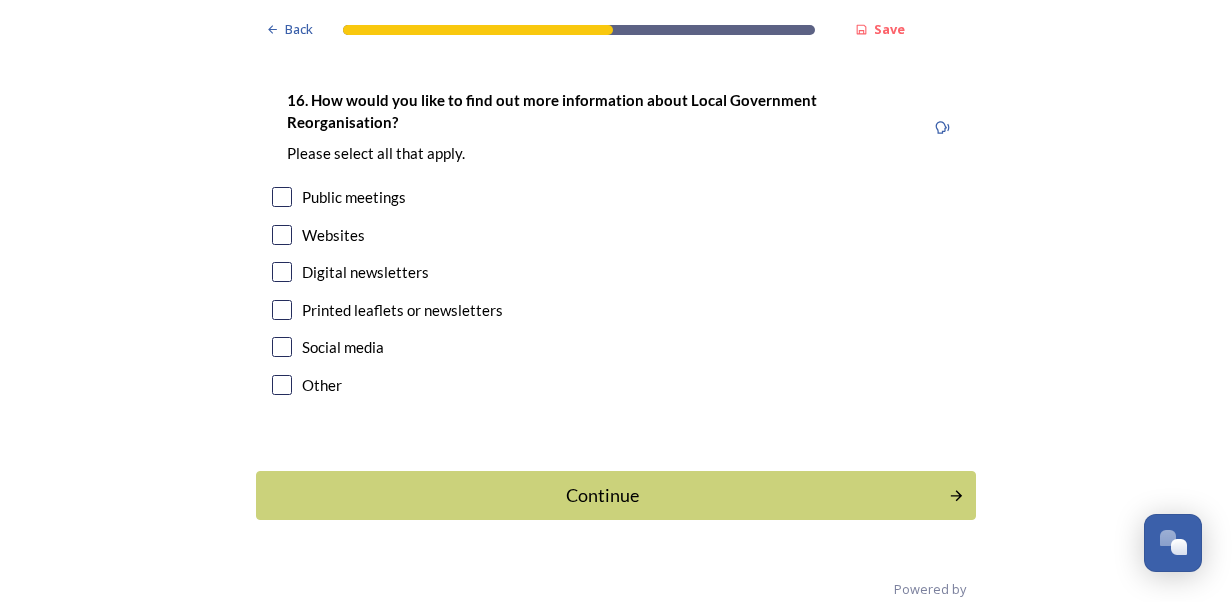 click at bounding box center (282, 310) 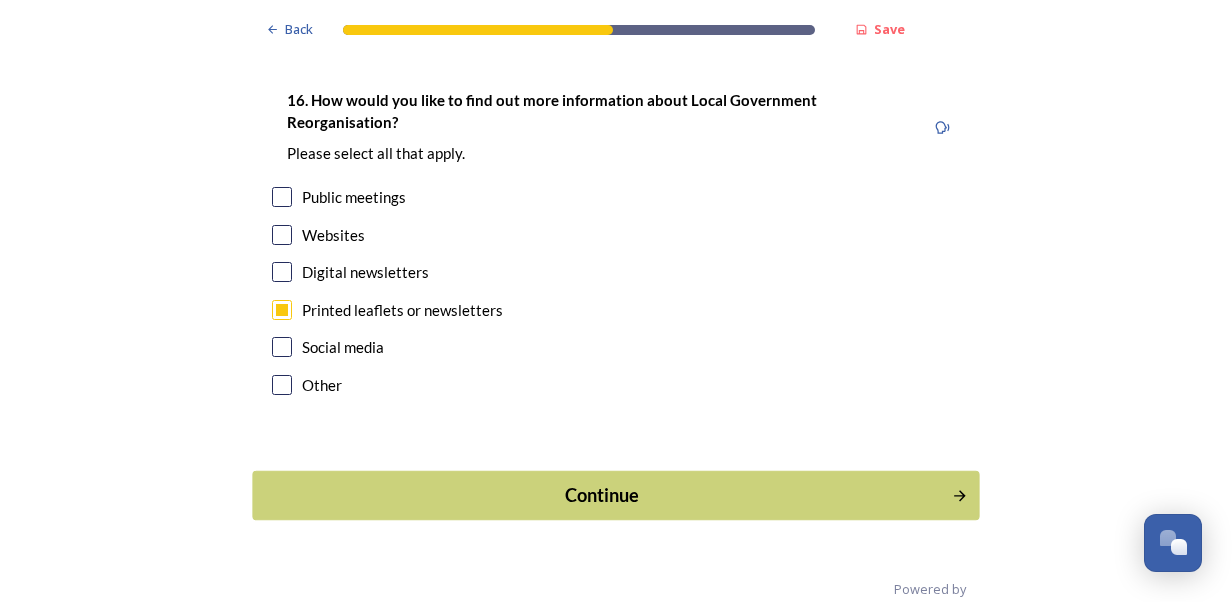 click on "Continue" at bounding box center [602, 495] 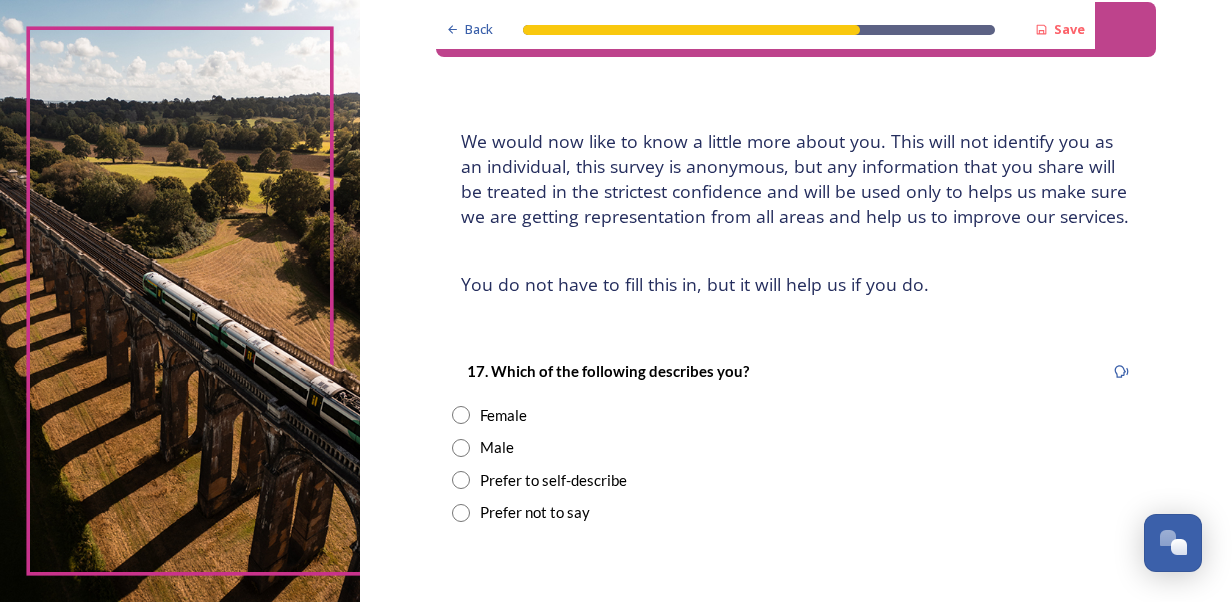 scroll, scrollTop: 100, scrollLeft: 0, axis: vertical 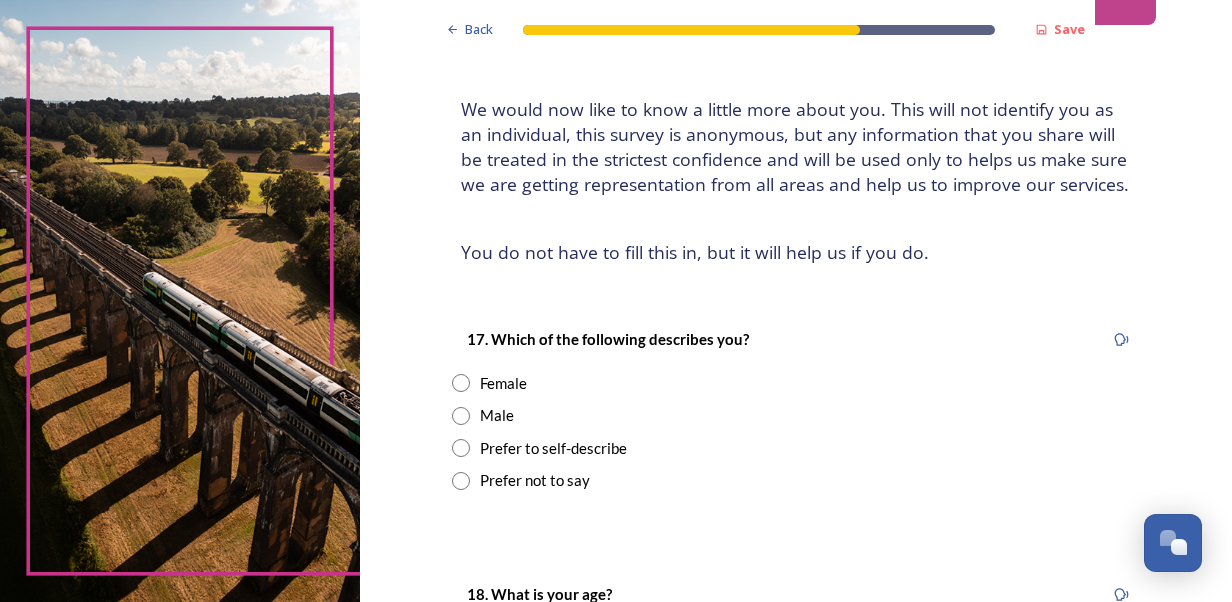 click at bounding box center [461, 383] 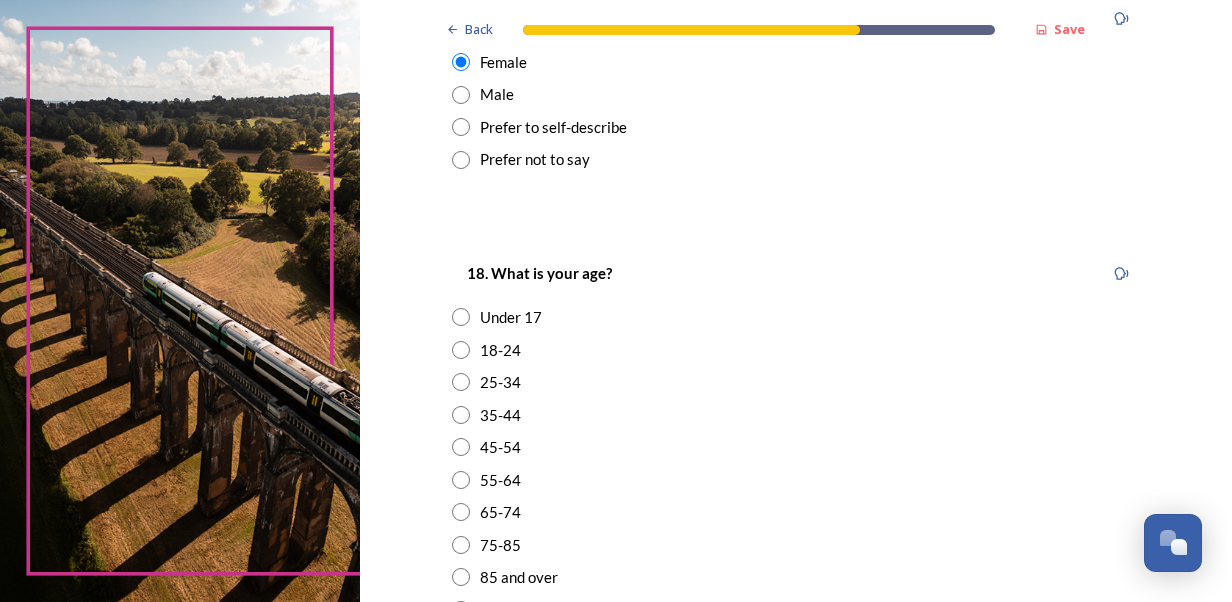 scroll, scrollTop: 600, scrollLeft: 0, axis: vertical 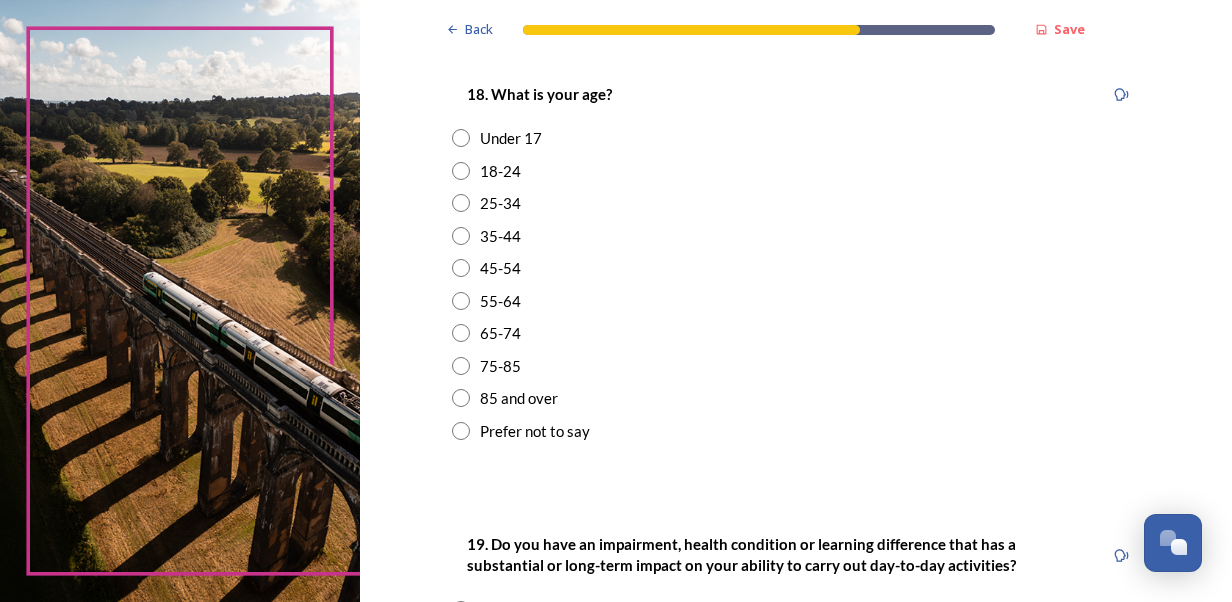 click at bounding box center (461, 333) 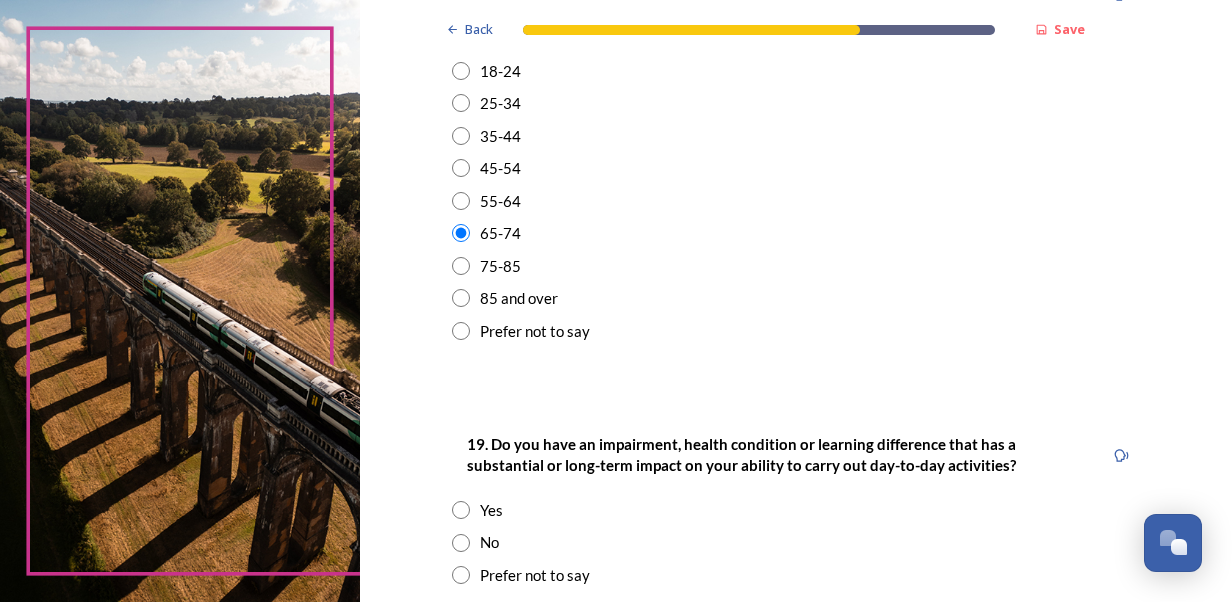 scroll, scrollTop: 800, scrollLeft: 0, axis: vertical 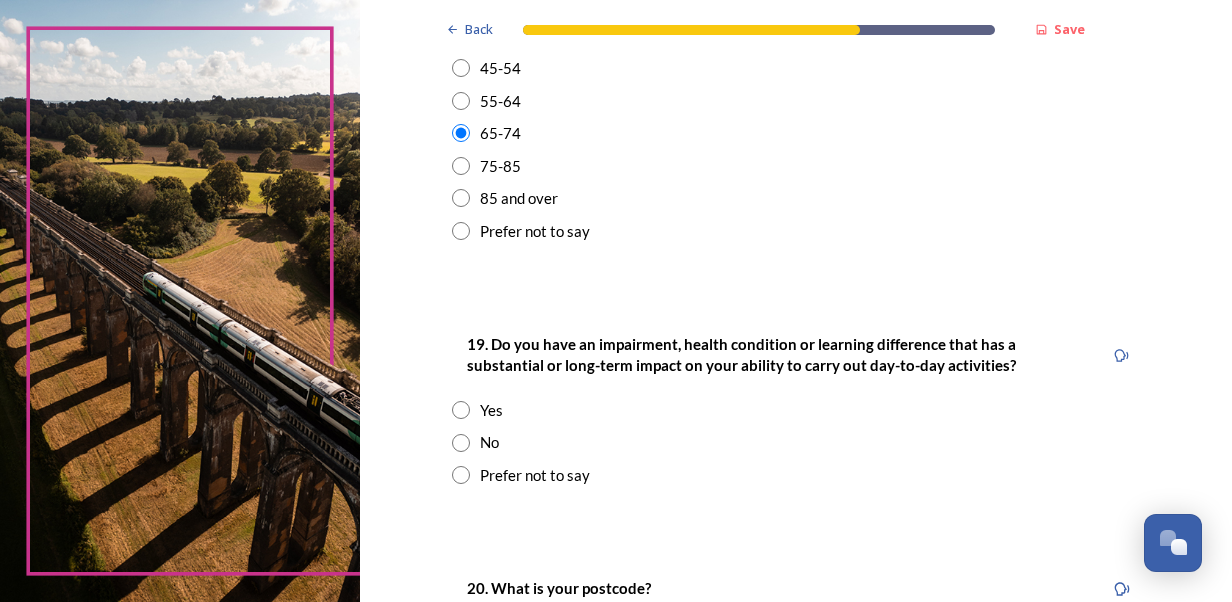 click at bounding box center [461, 443] 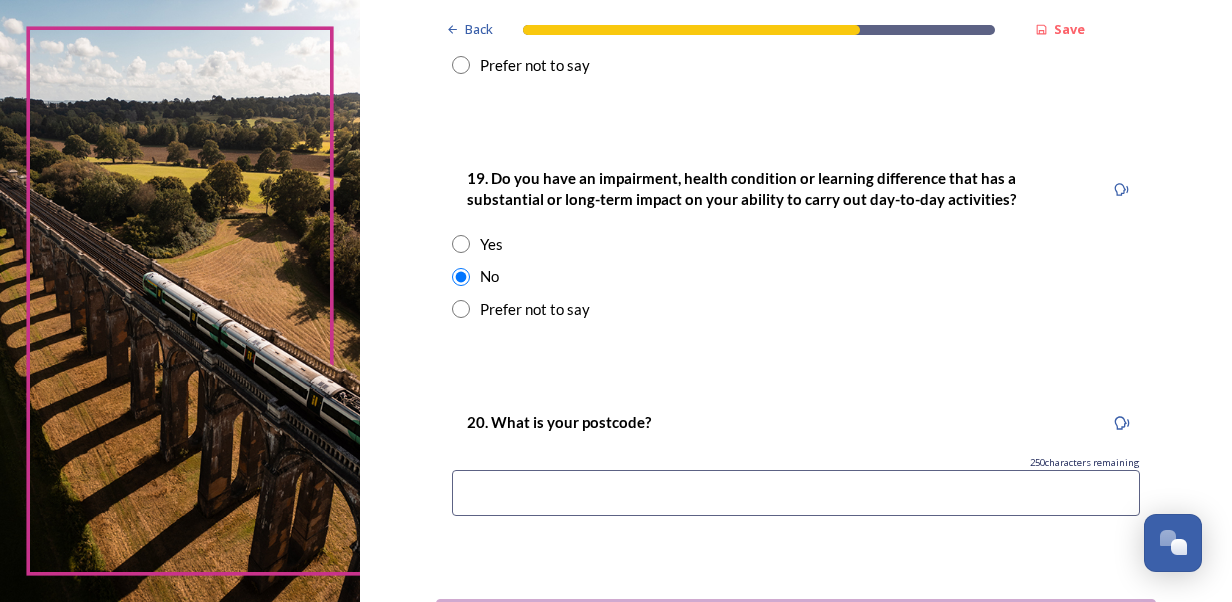 scroll, scrollTop: 1000, scrollLeft: 0, axis: vertical 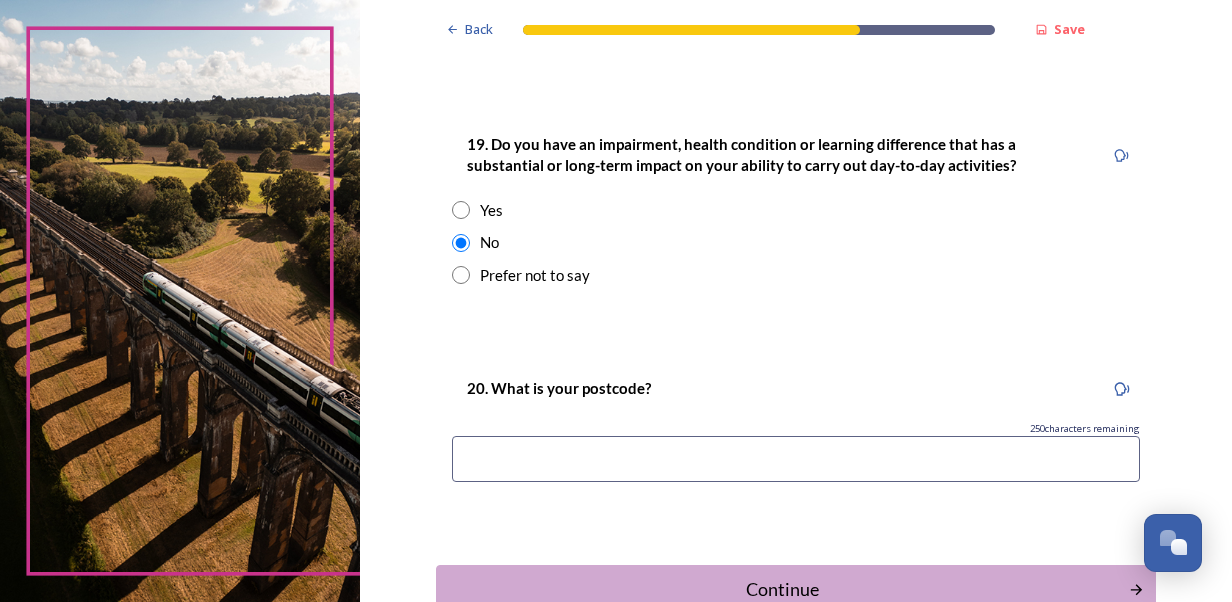 click at bounding box center (796, 459) 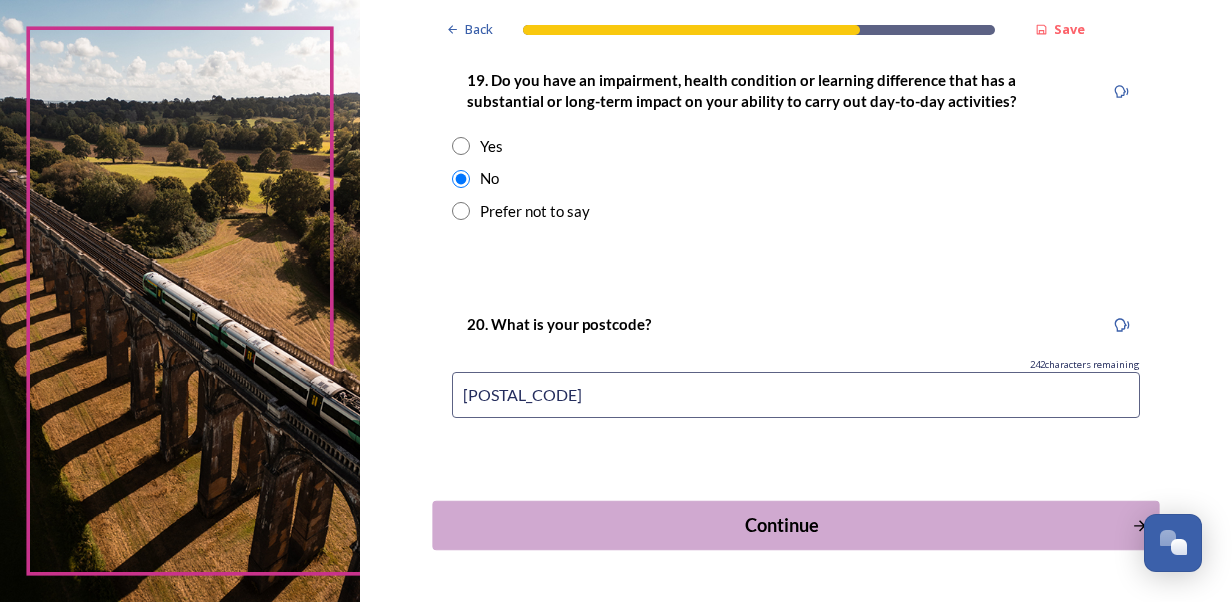 scroll, scrollTop: 1126, scrollLeft: 0, axis: vertical 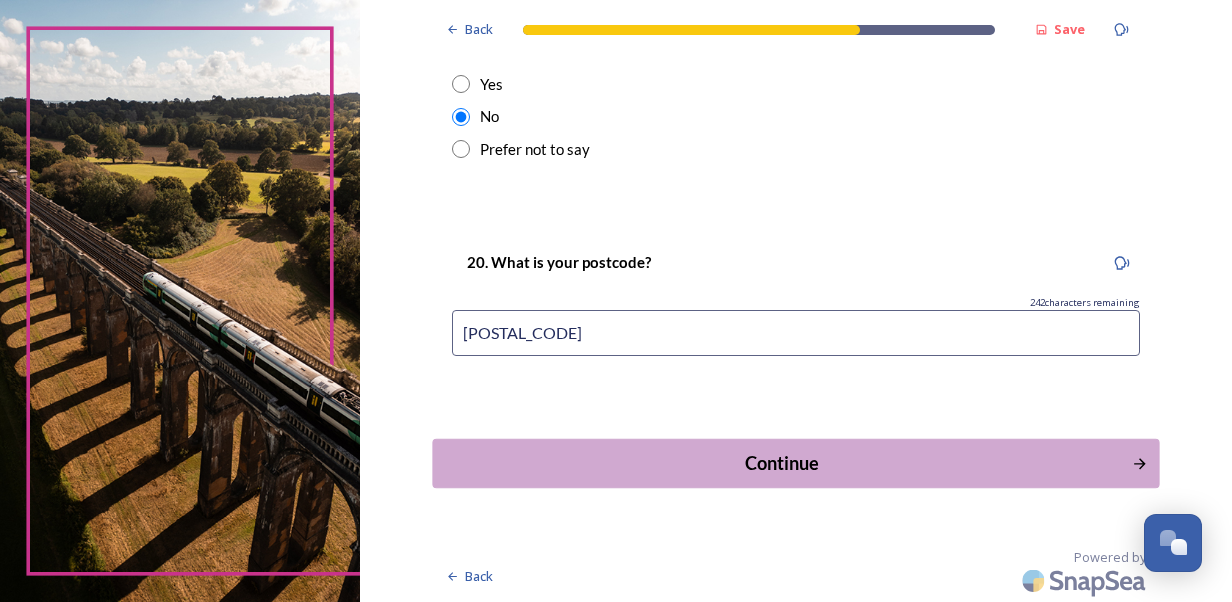 type on "[POSTAL_CODE]" 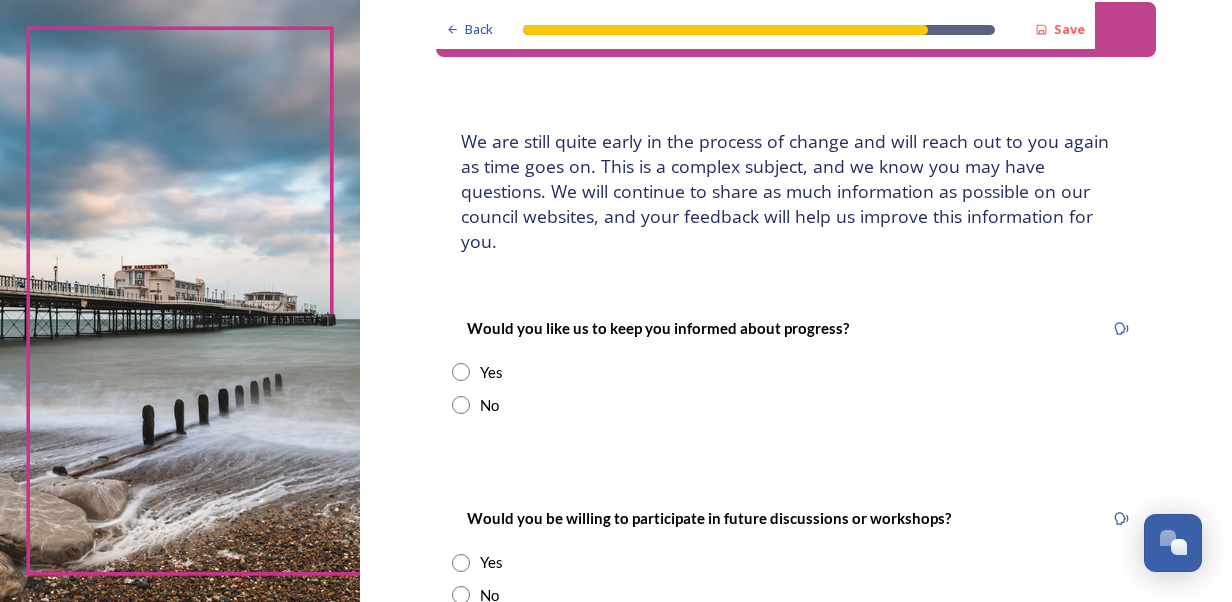 scroll, scrollTop: 100, scrollLeft: 0, axis: vertical 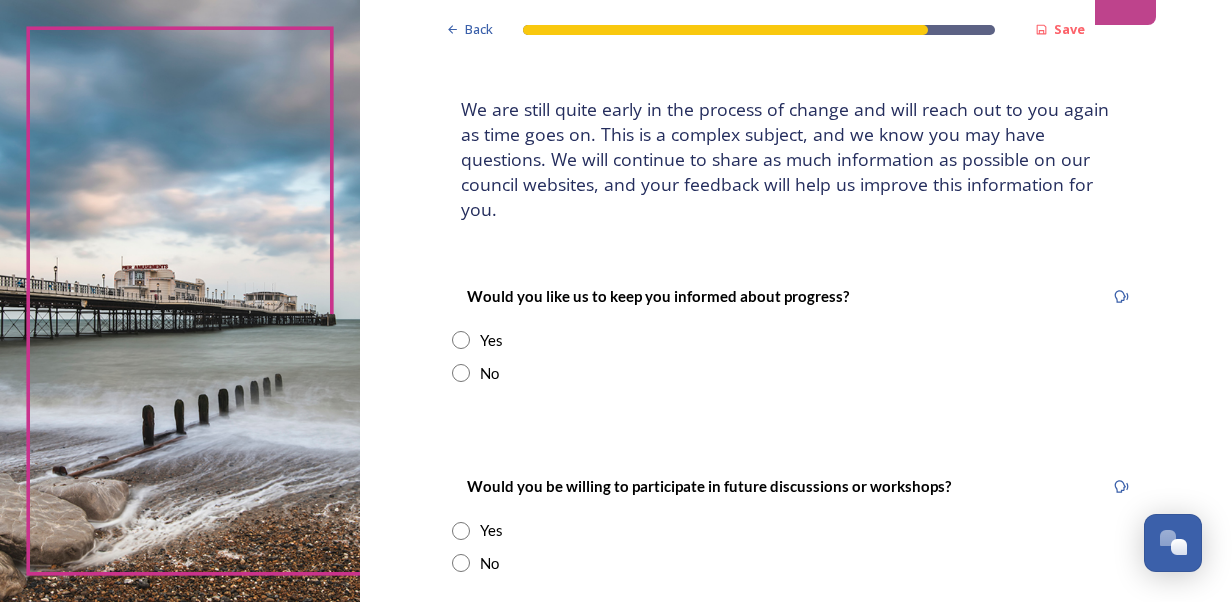 click at bounding box center [461, 340] 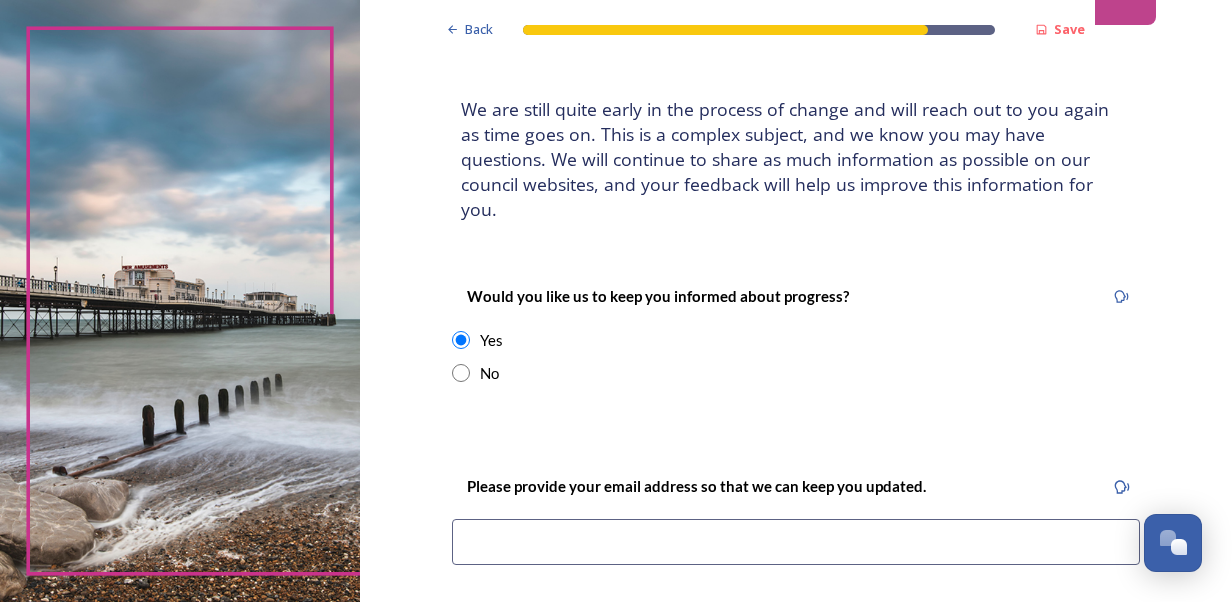 click at bounding box center [796, 542] 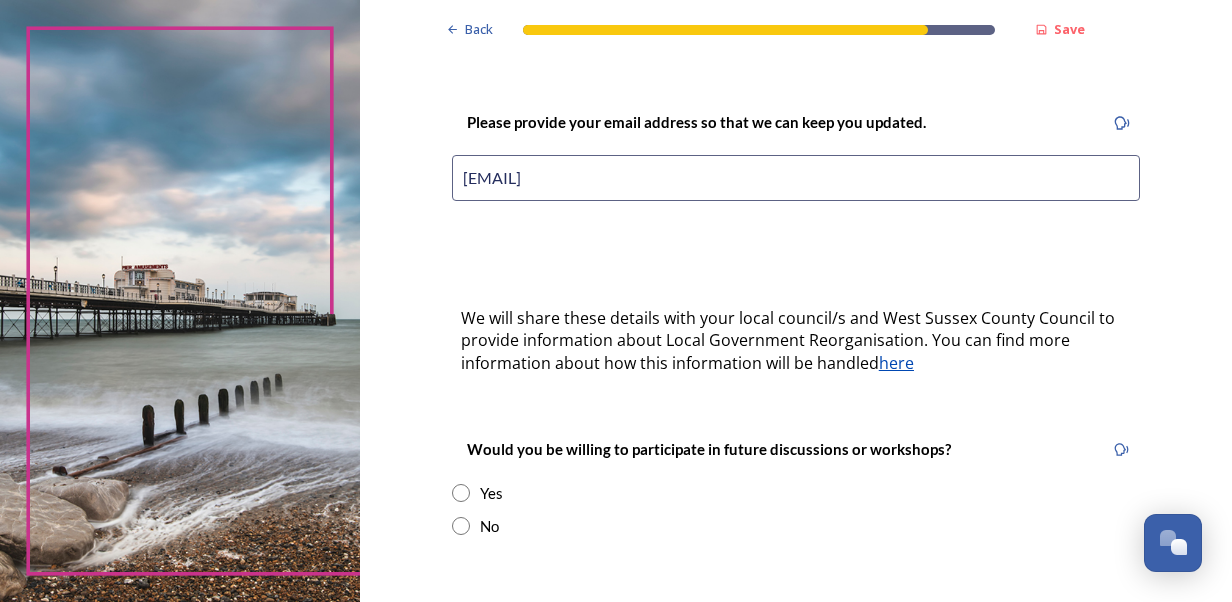 scroll, scrollTop: 500, scrollLeft: 0, axis: vertical 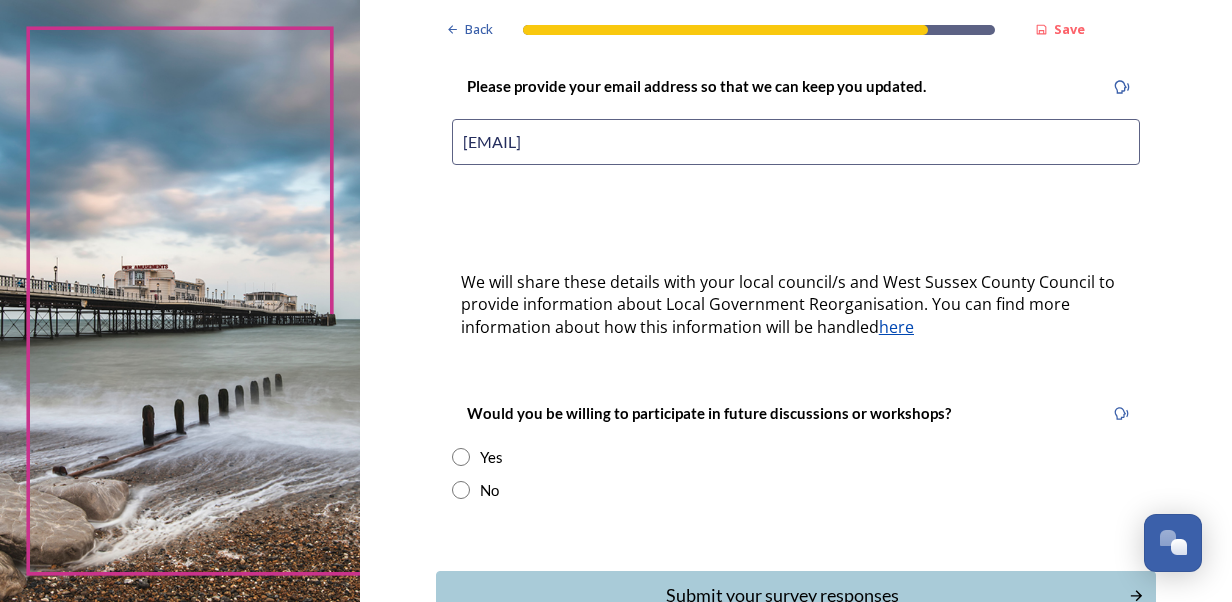 type on "[EMAIL]" 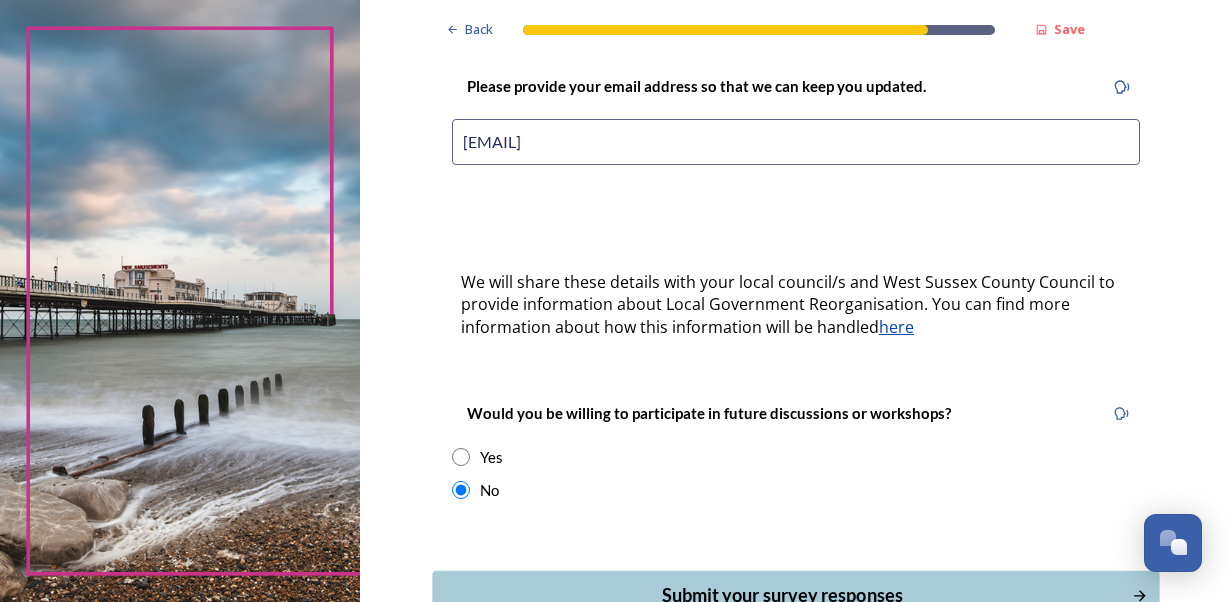 click on "Submit your survey responses" at bounding box center [781, 595] 